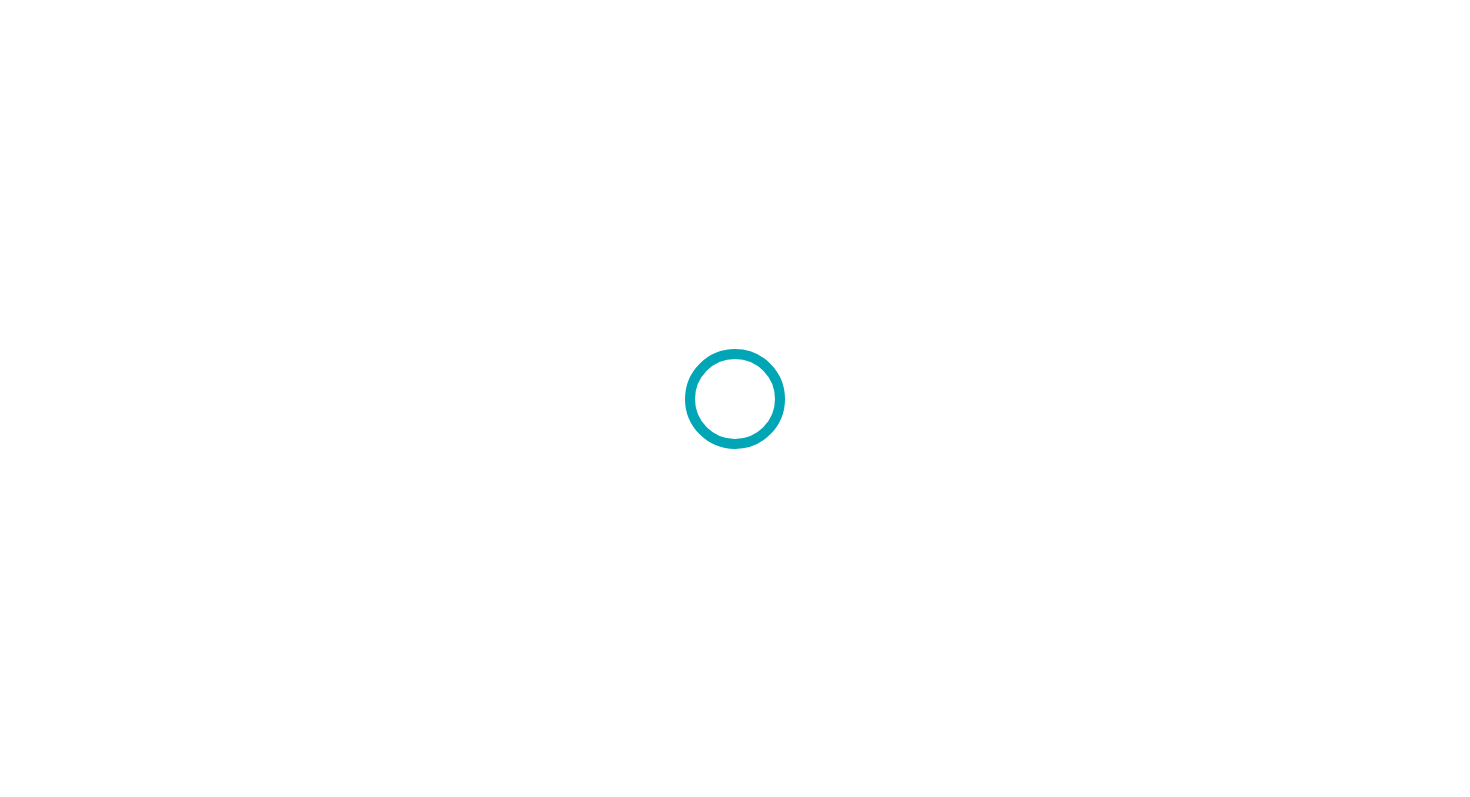 scroll, scrollTop: 0, scrollLeft: 0, axis: both 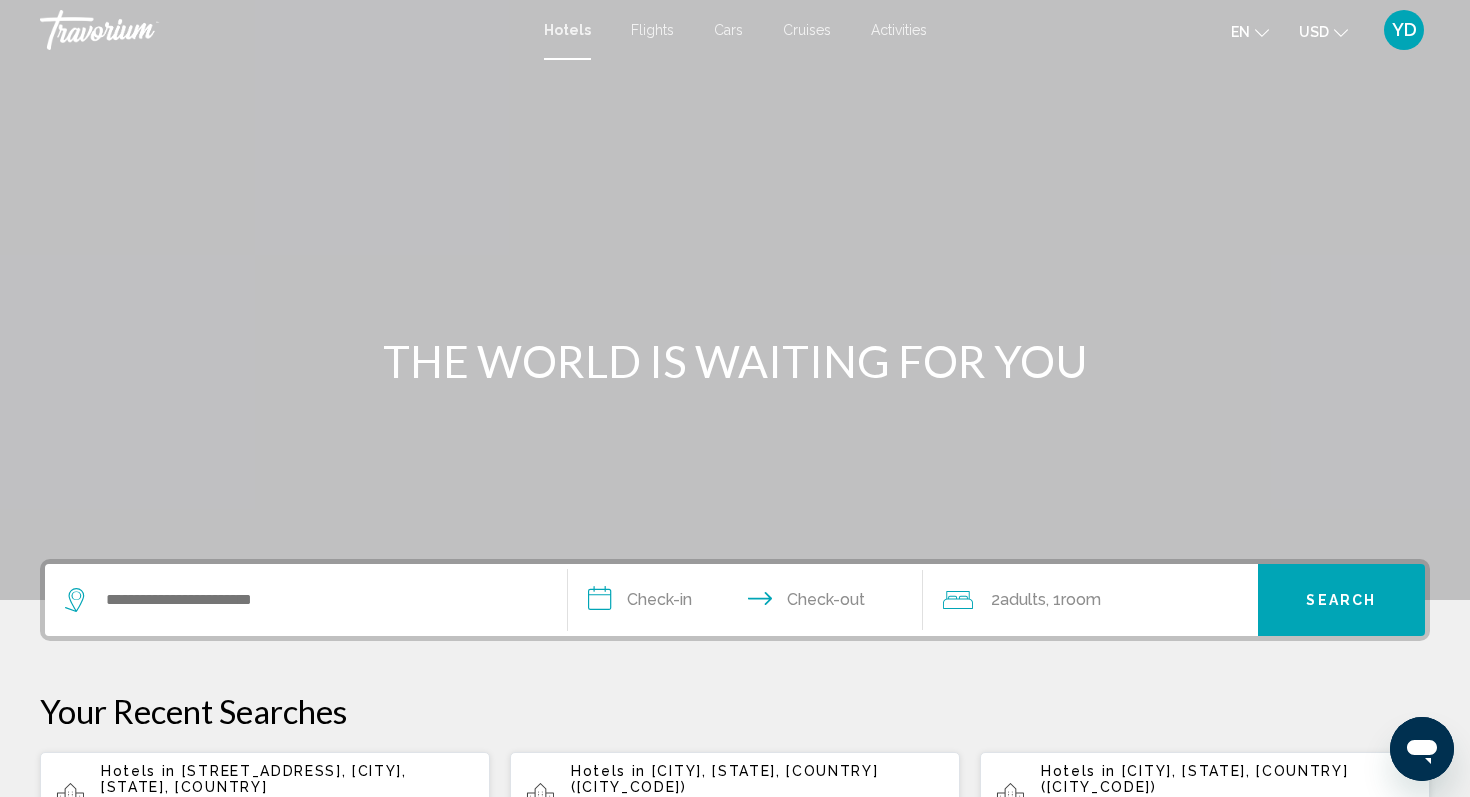 click on "Flights" at bounding box center (652, 30) 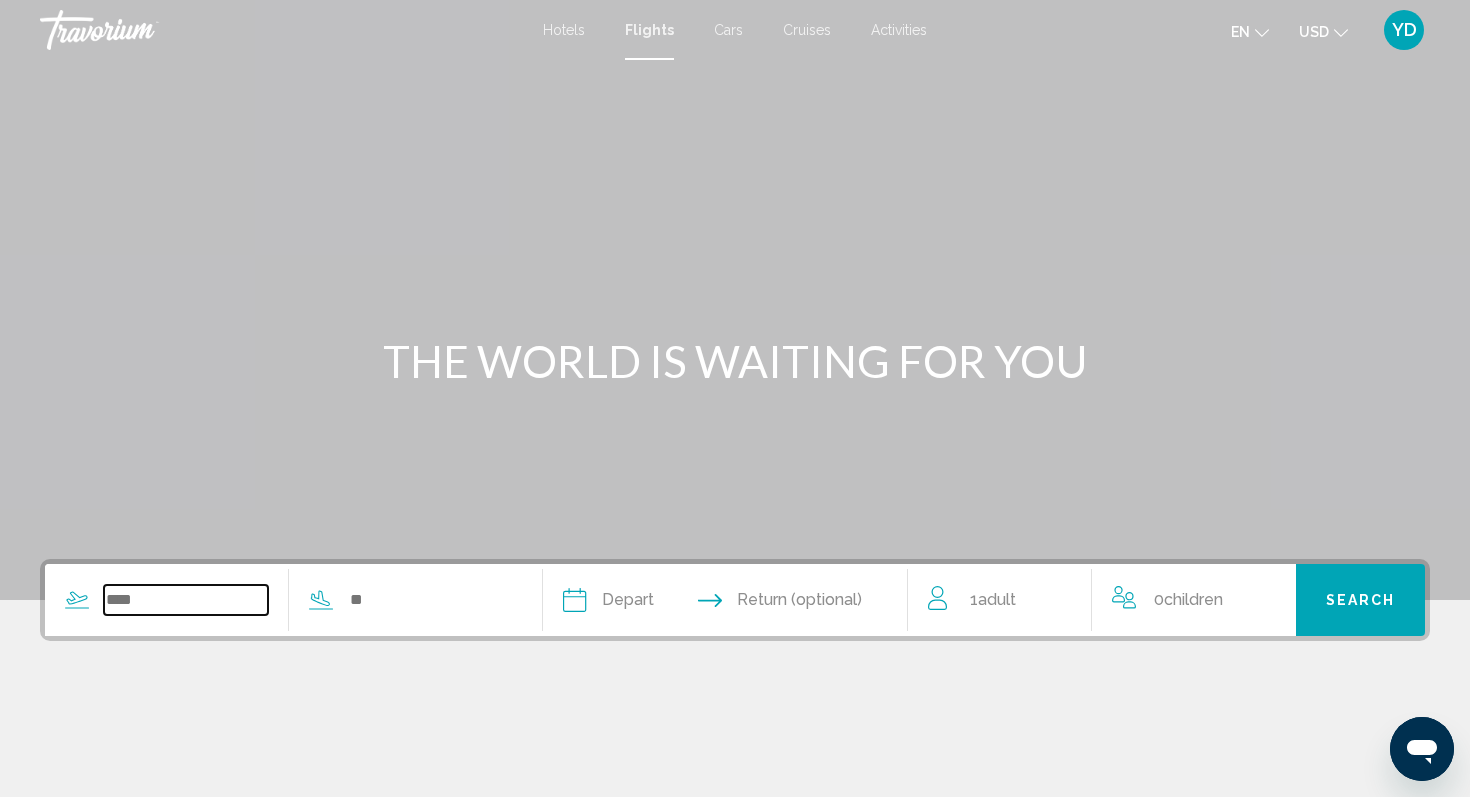 click at bounding box center (186, 600) 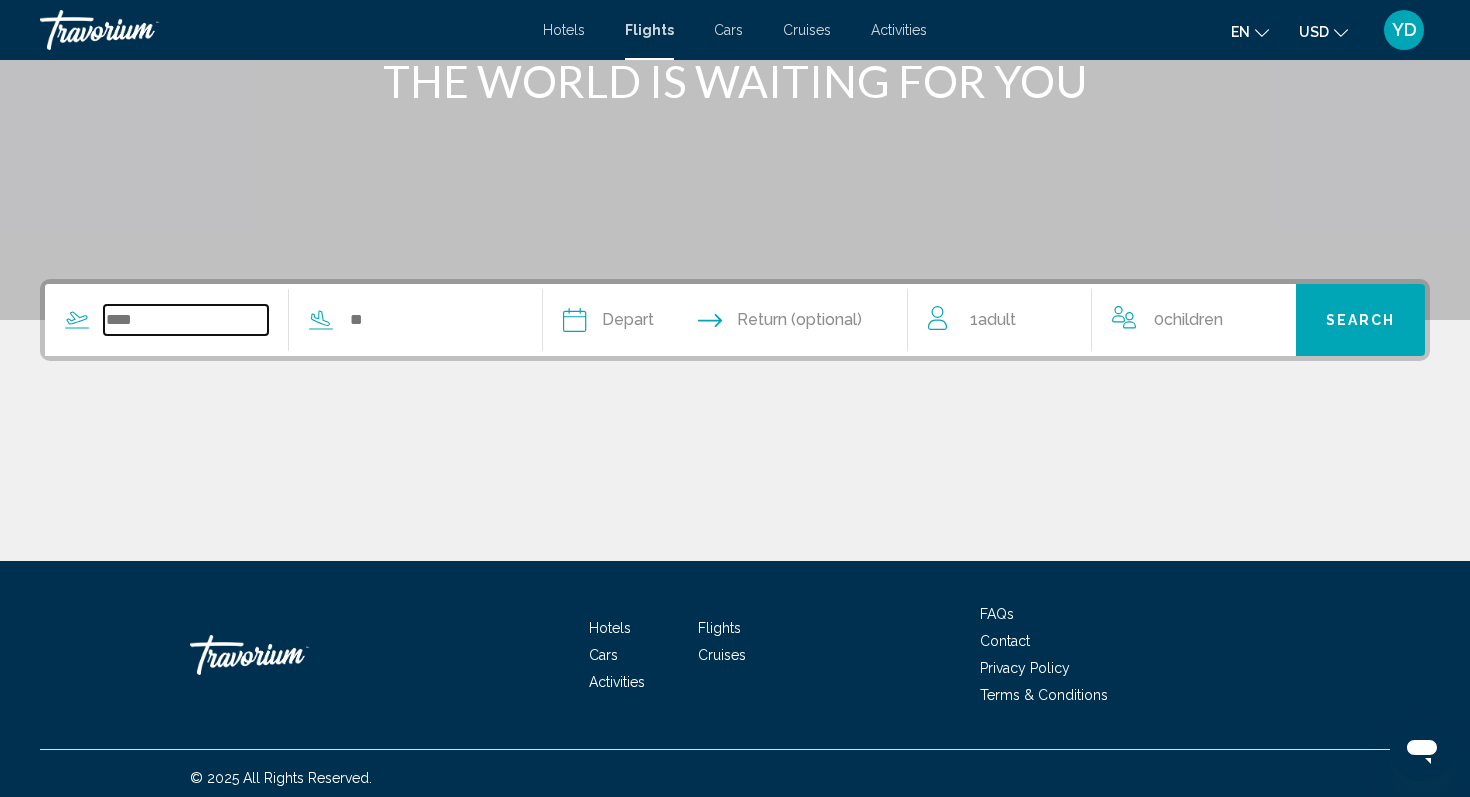 scroll, scrollTop: 289, scrollLeft: 0, axis: vertical 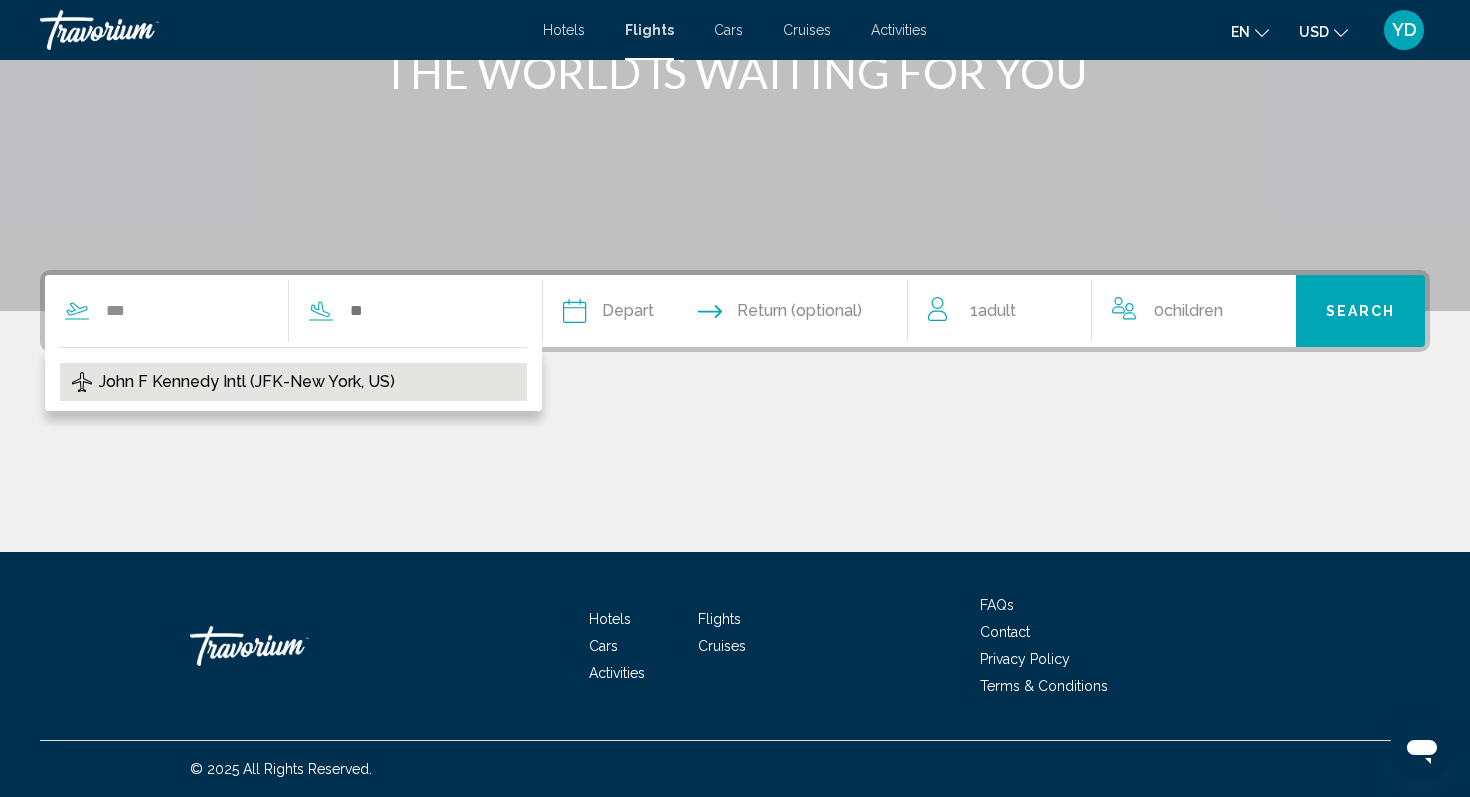 click on "John F Kennedy Intl (JFK-New York, US)" at bounding box center (293, 382) 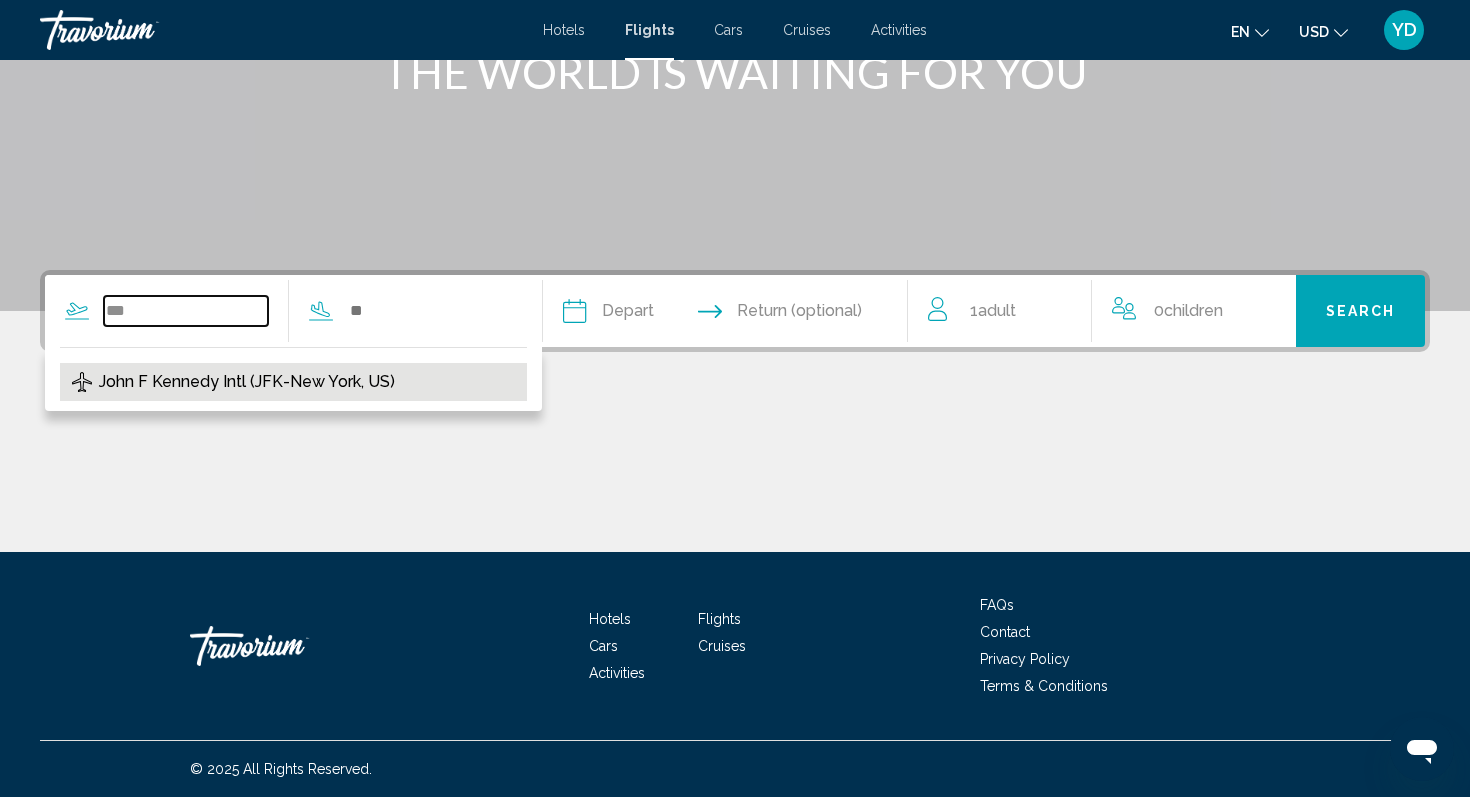 type on "**********" 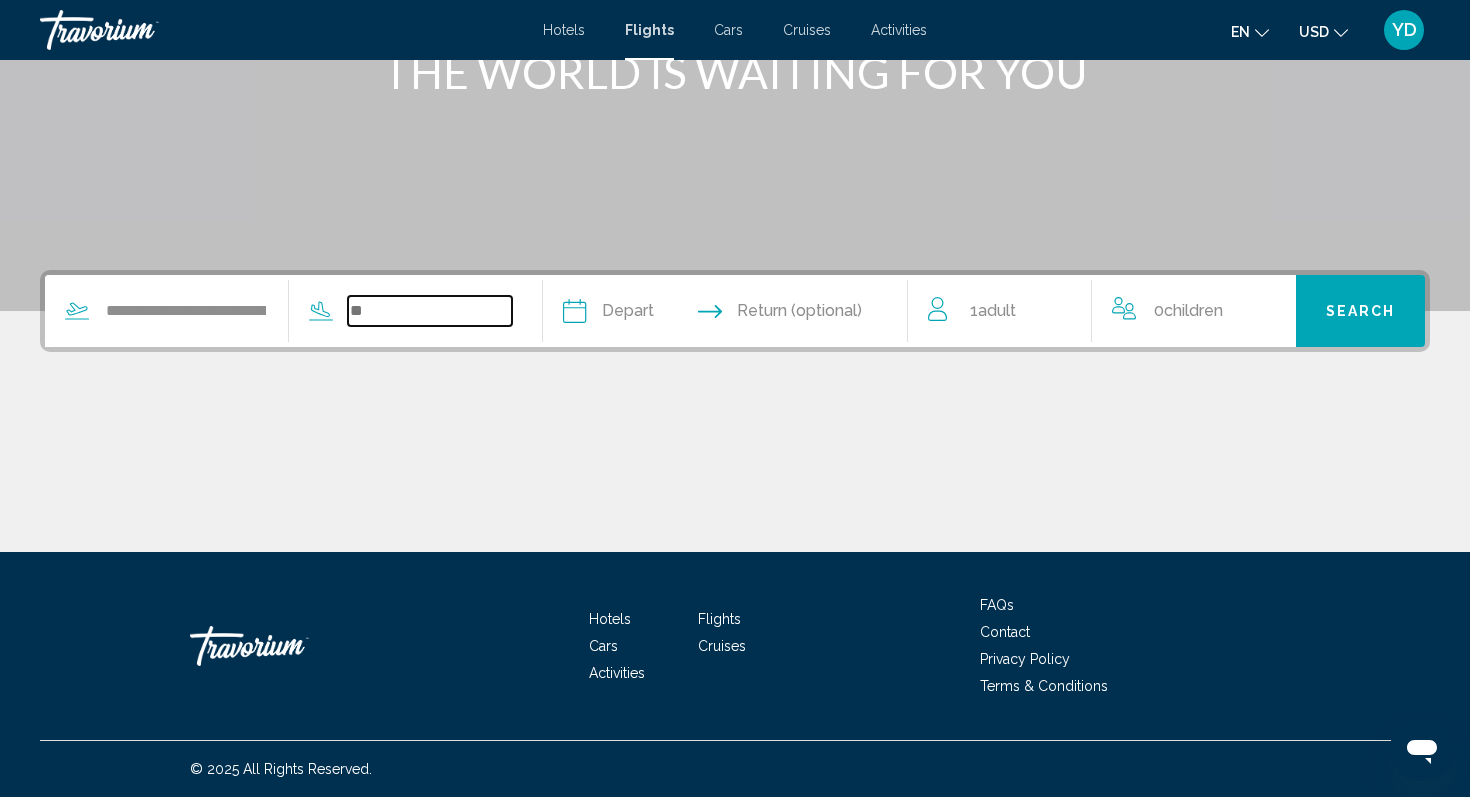 click at bounding box center [430, 311] 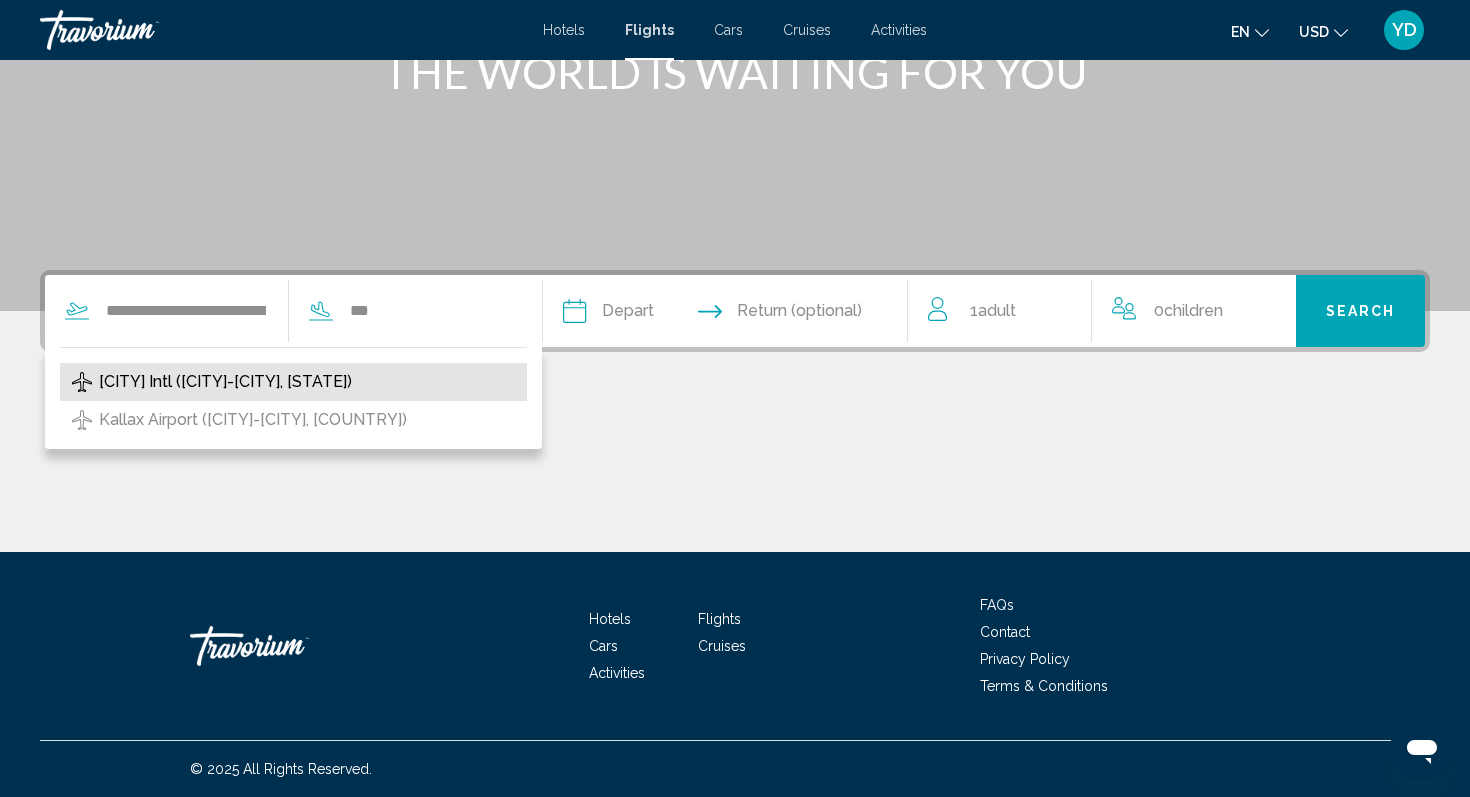 click on "[CITY] Intl  ([CITY]-[CITY], [STATE])" at bounding box center [225, 382] 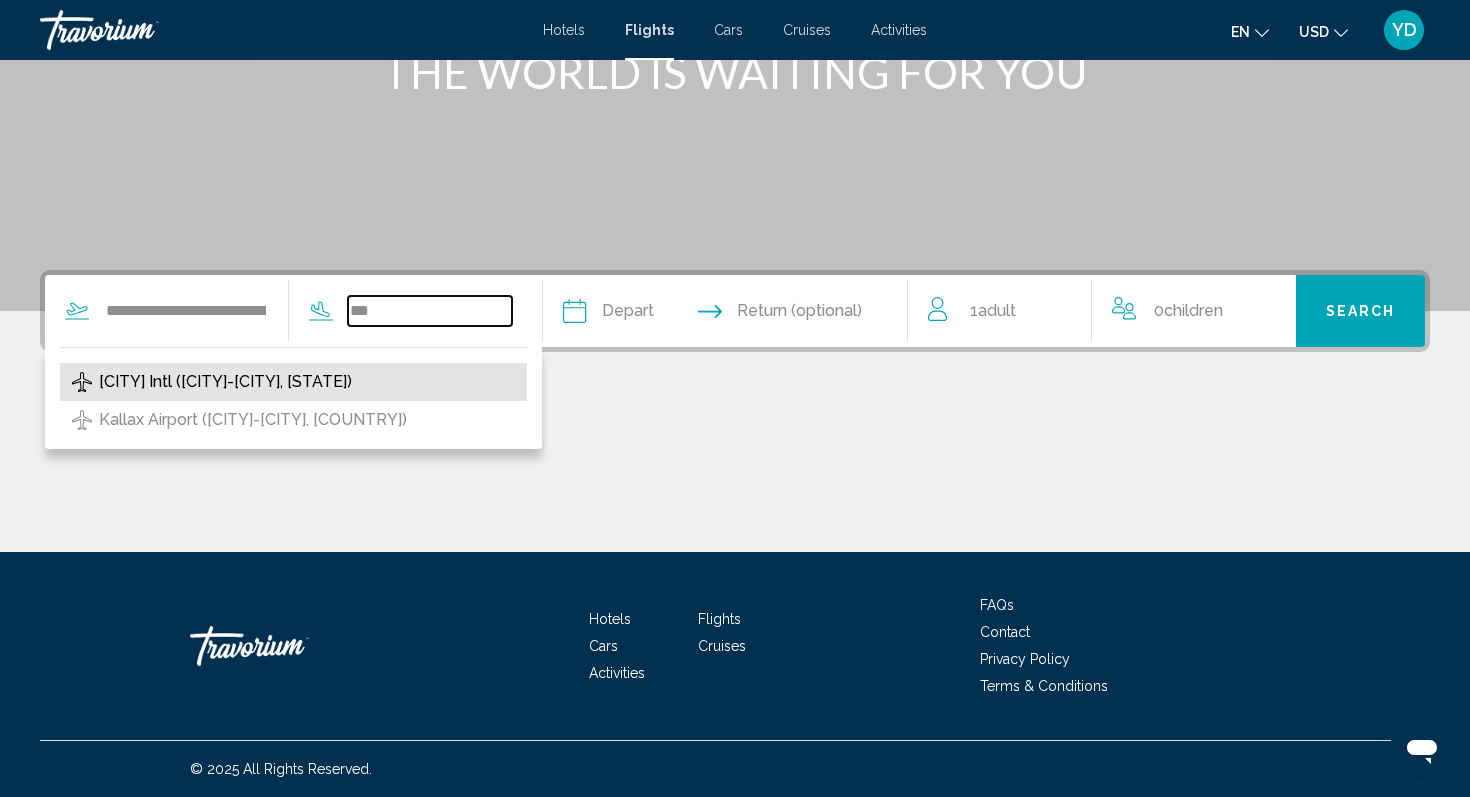 type on "**********" 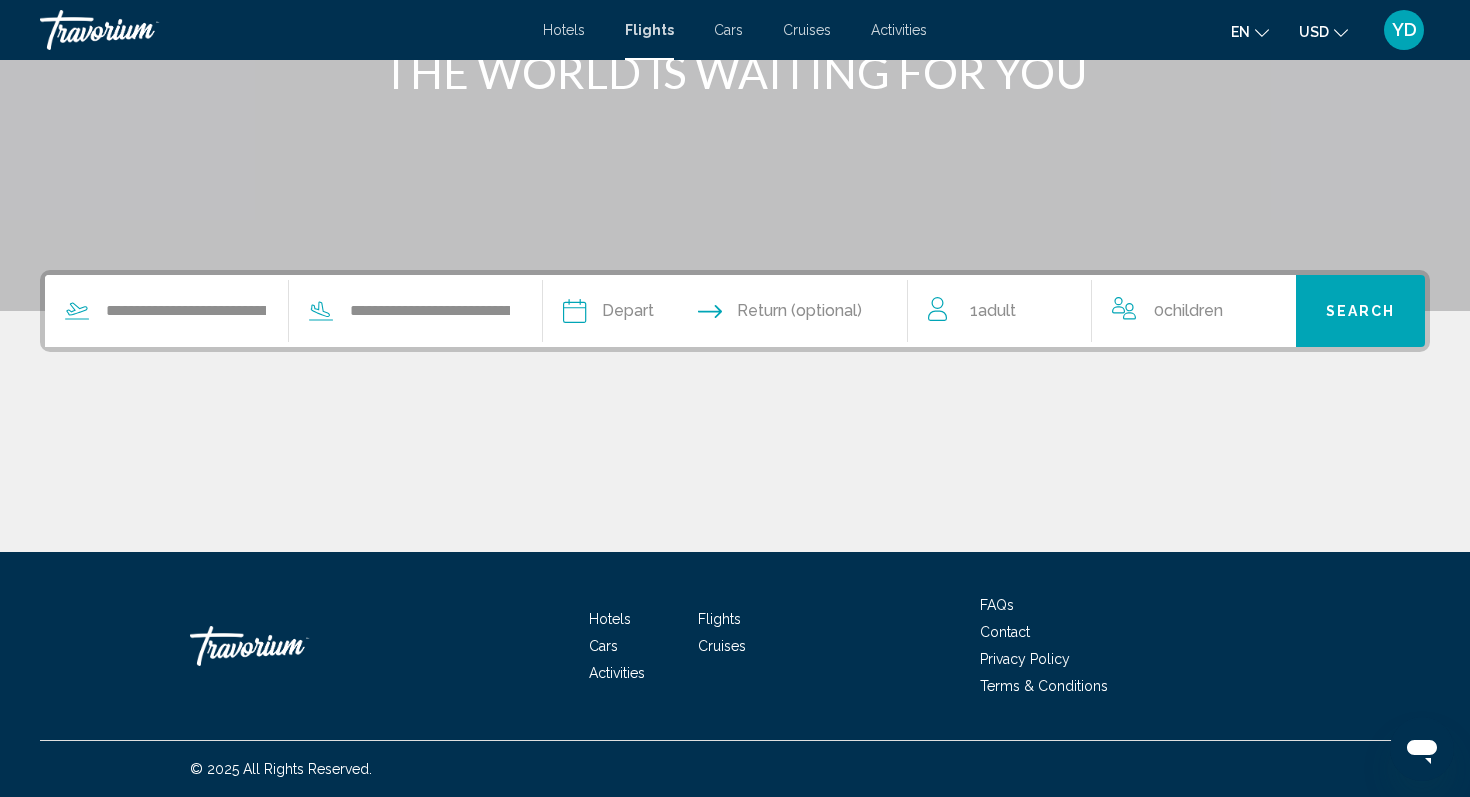 click at bounding box center [648, 314] 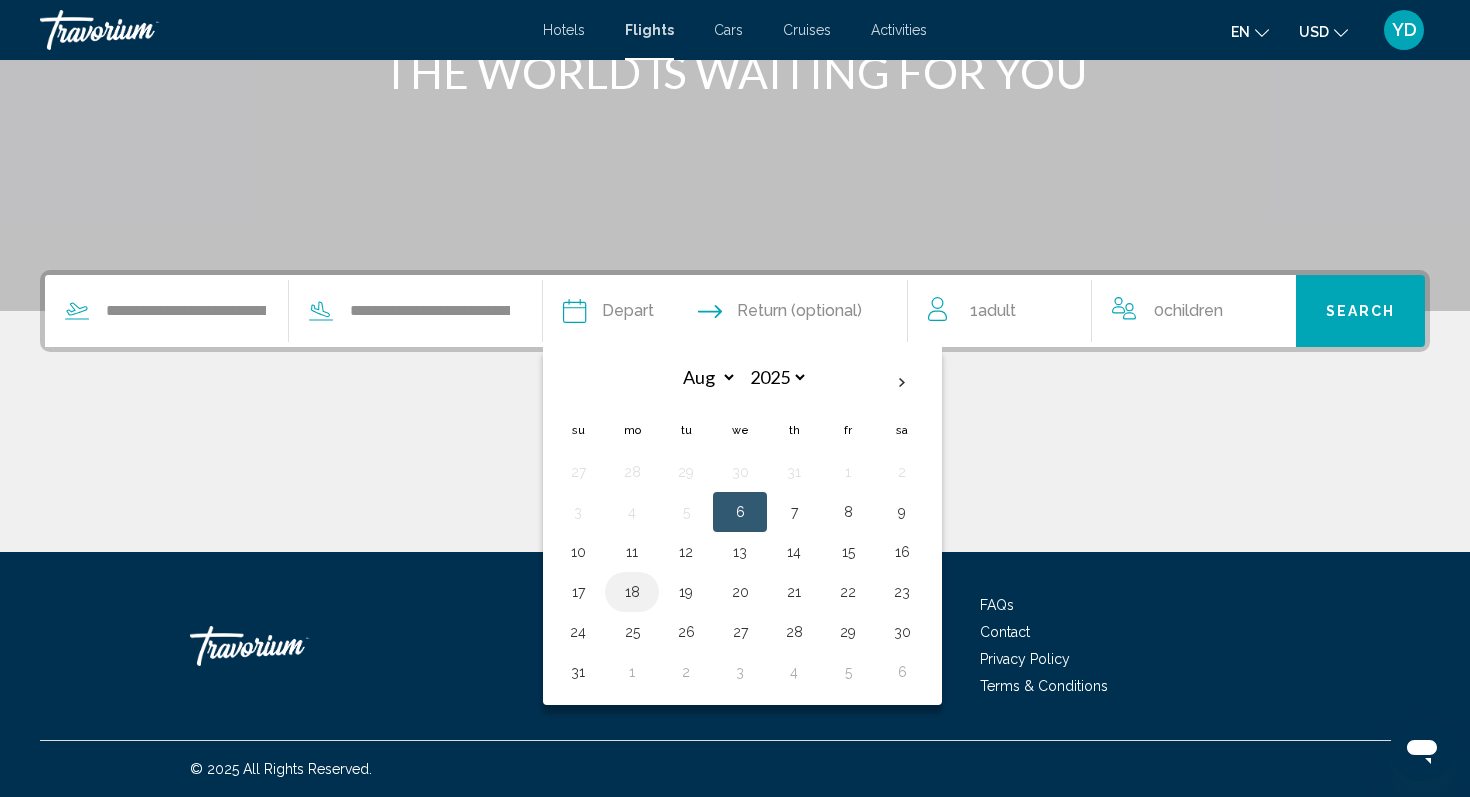 click on "18" at bounding box center [632, 592] 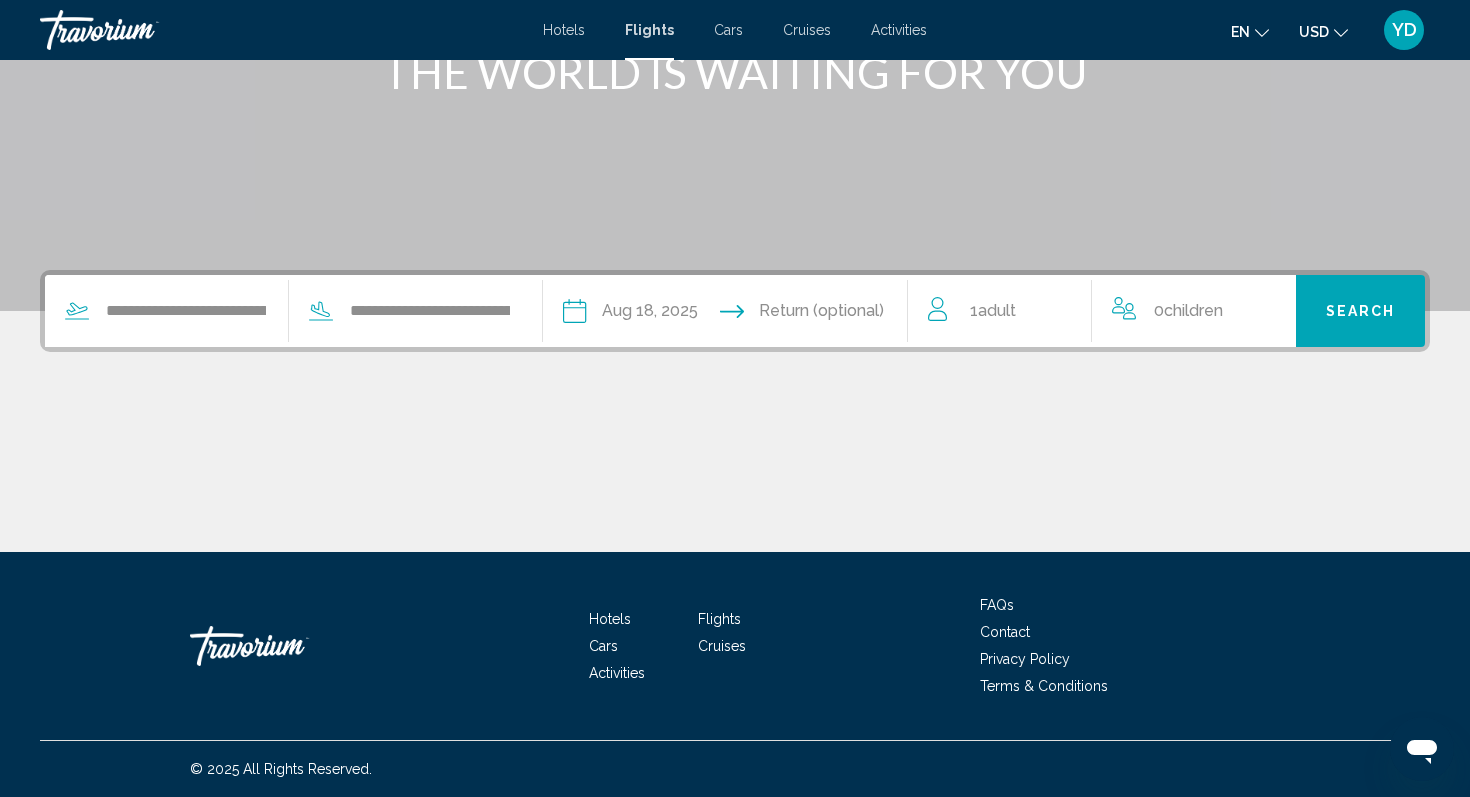 click at bounding box center [825, 314] 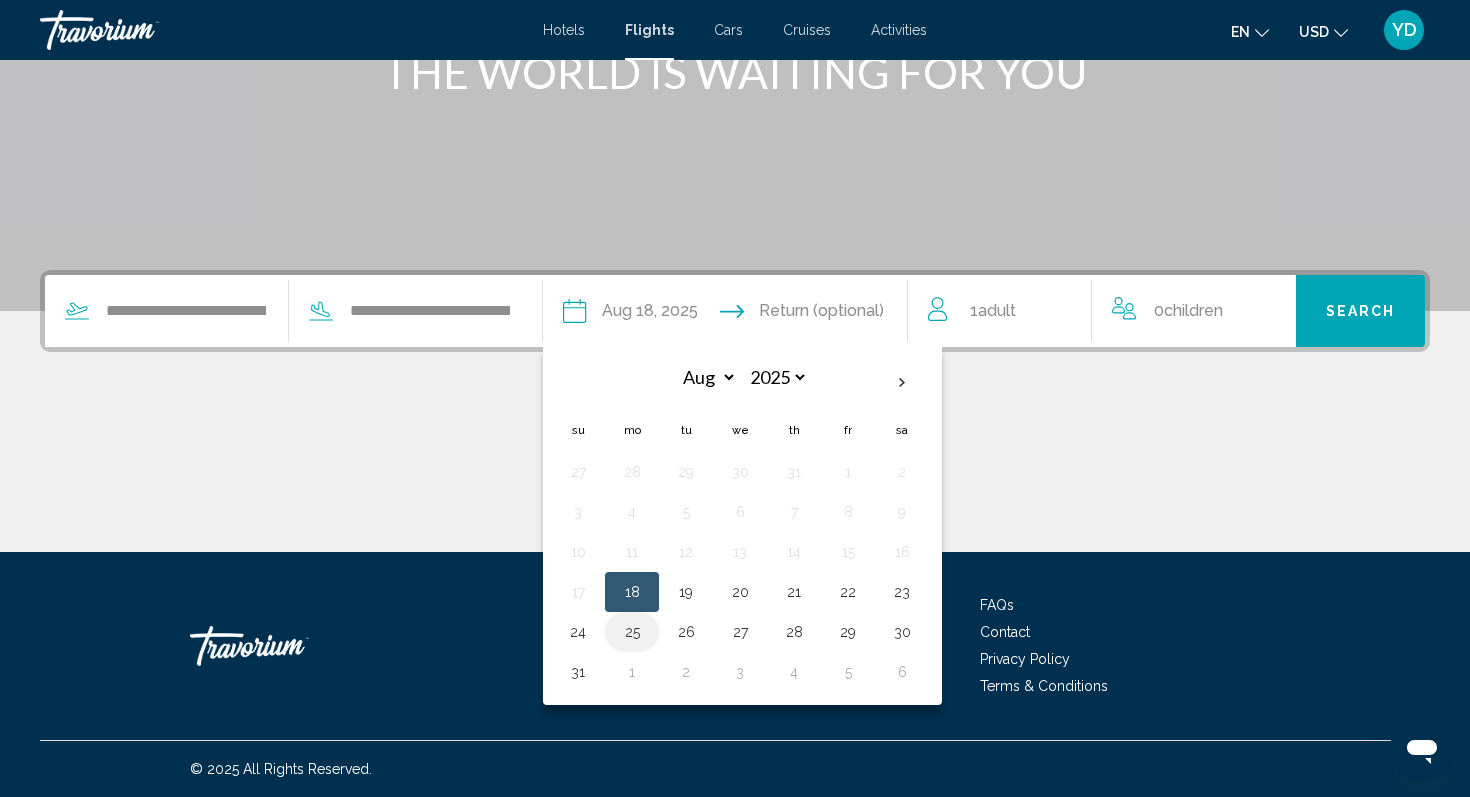 click on "25" at bounding box center (632, 632) 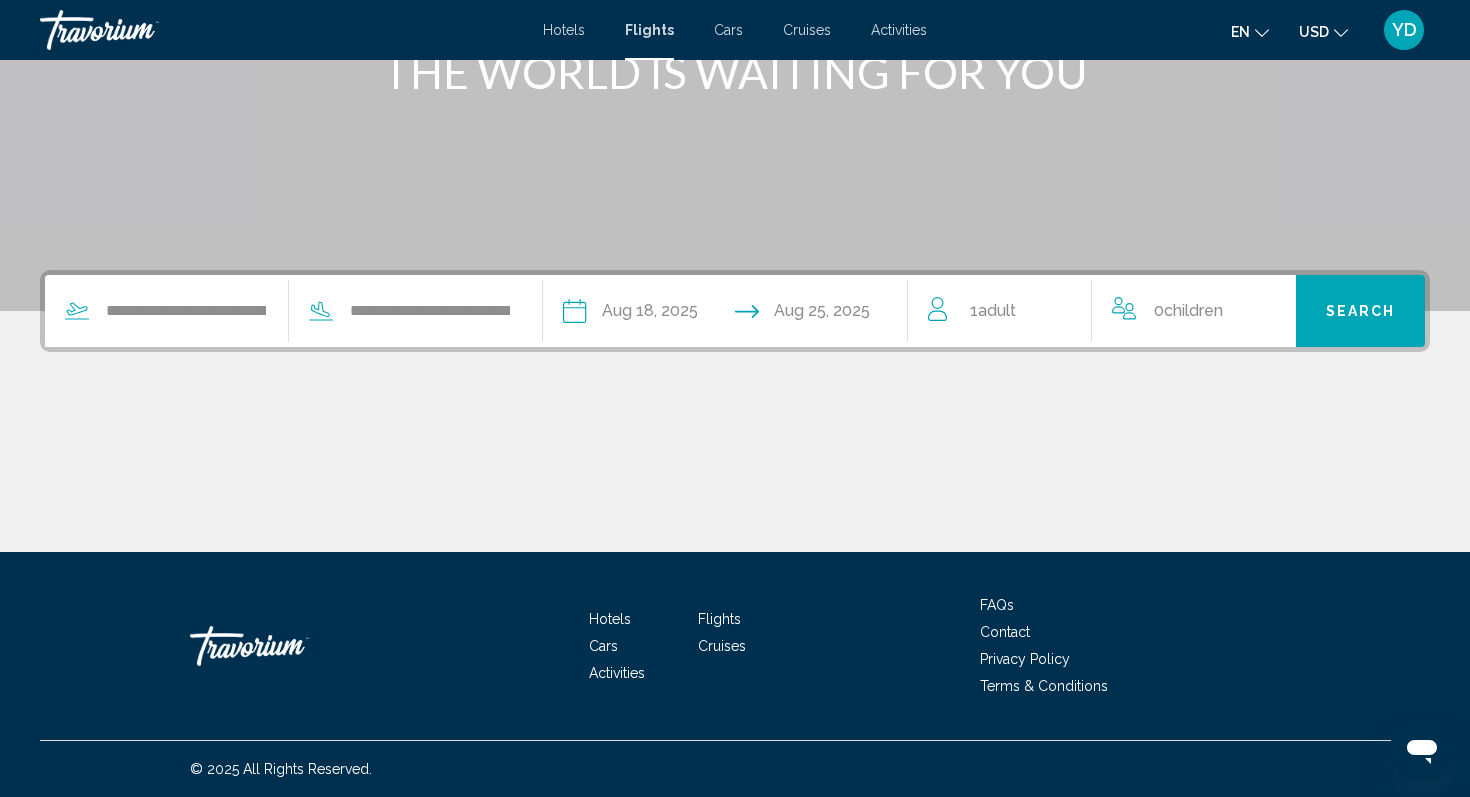 click on "Adult" at bounding box center [997, 310] 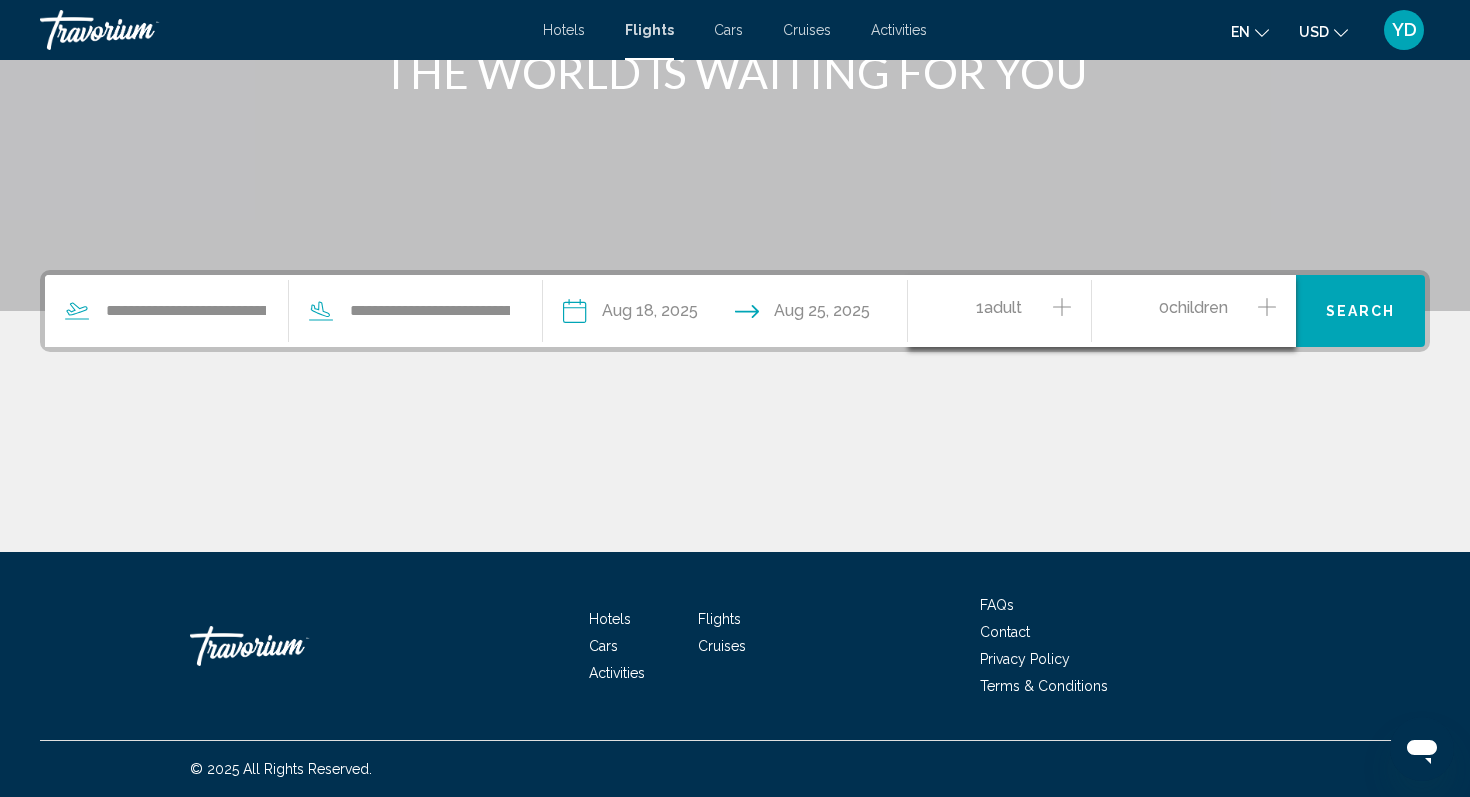 click 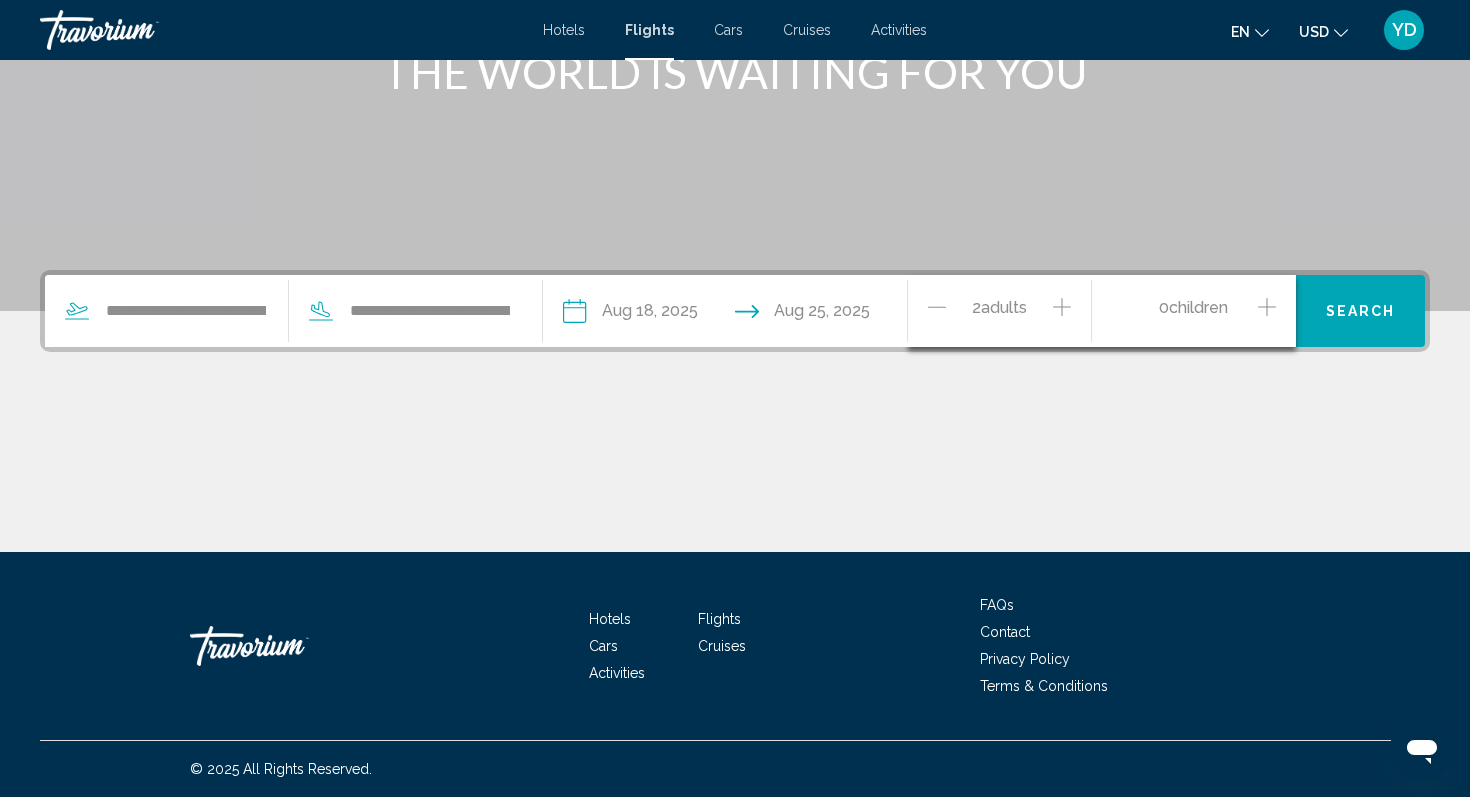 click on "0  Child Children" at bounding box center (1194, 311) 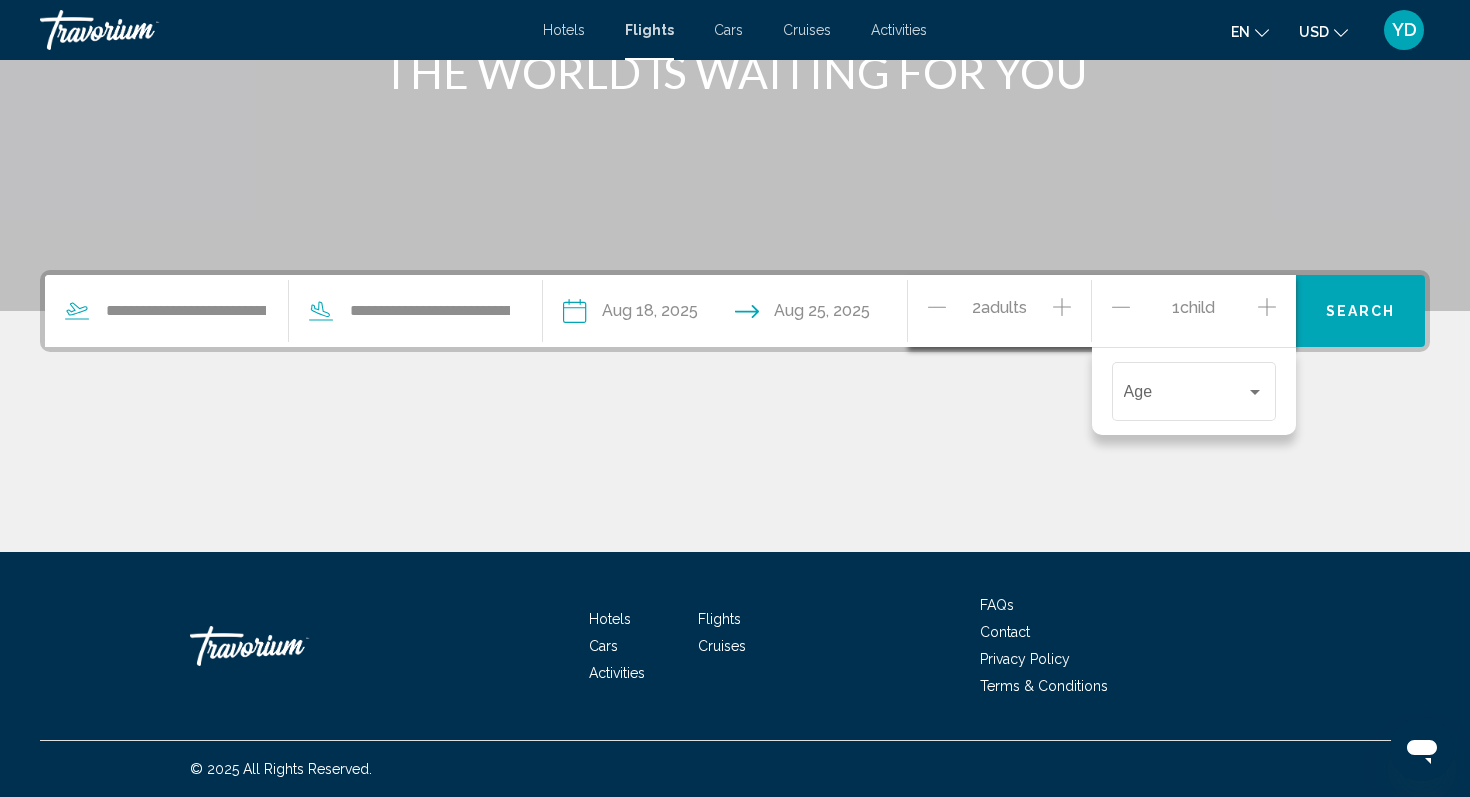 click 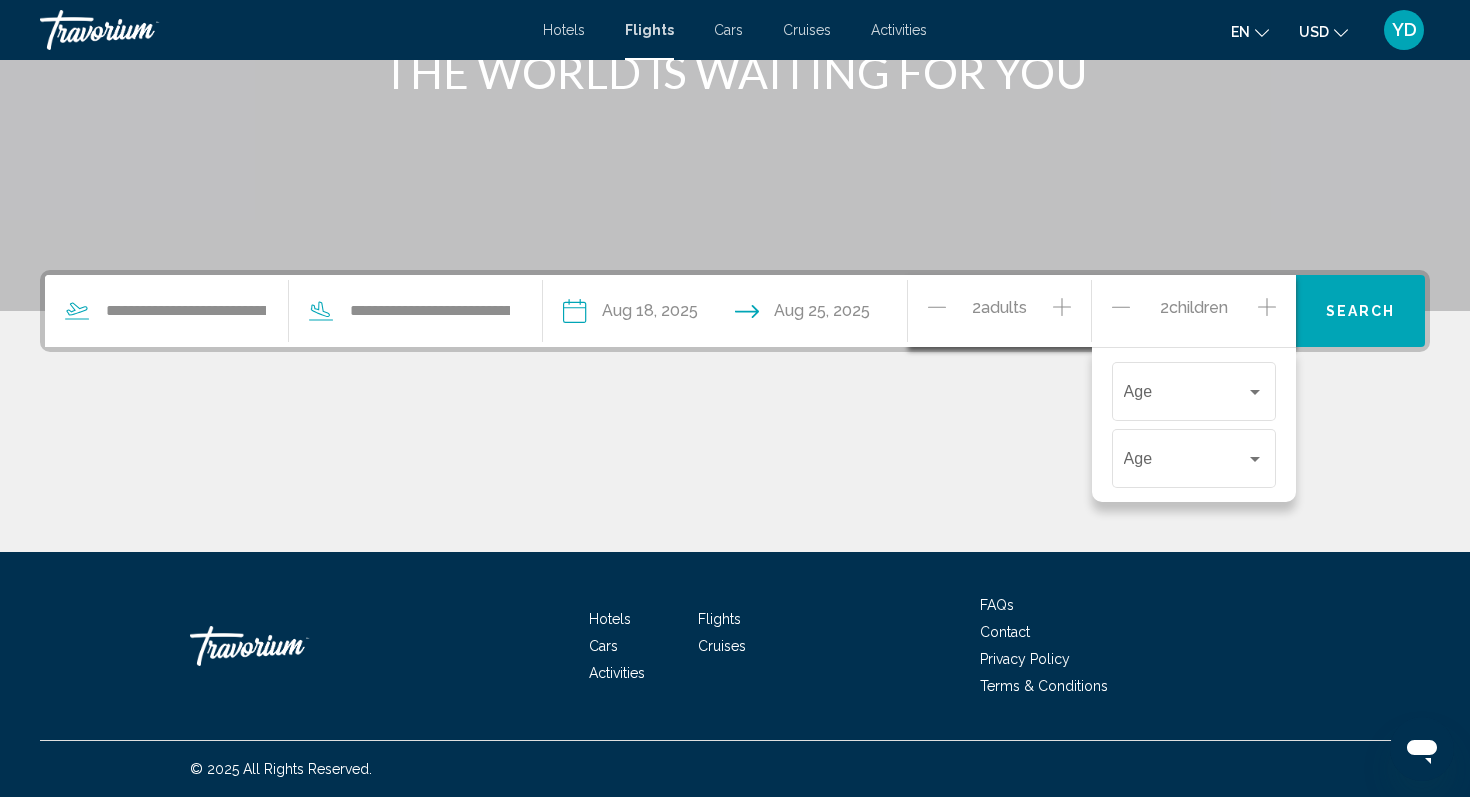 click 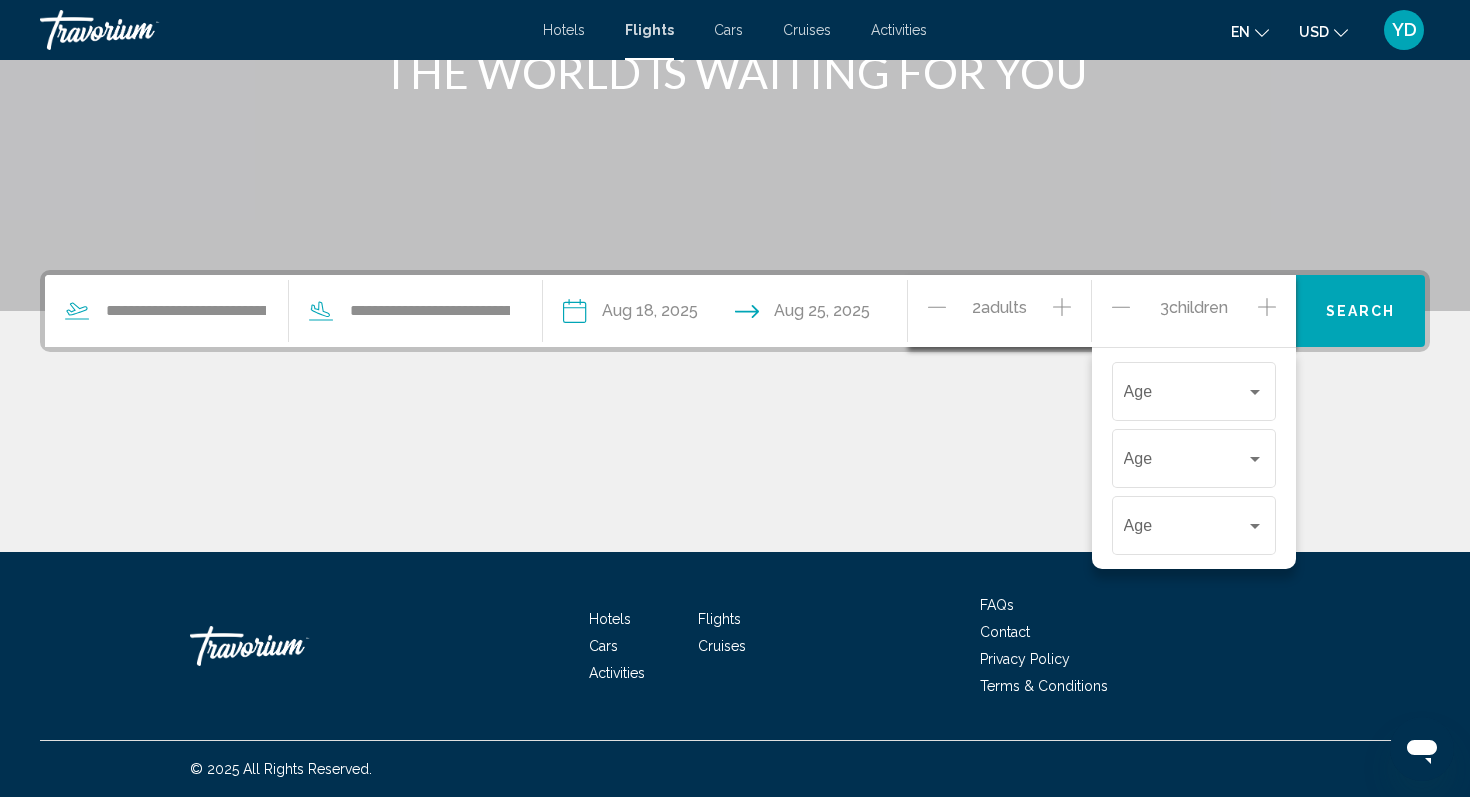 click 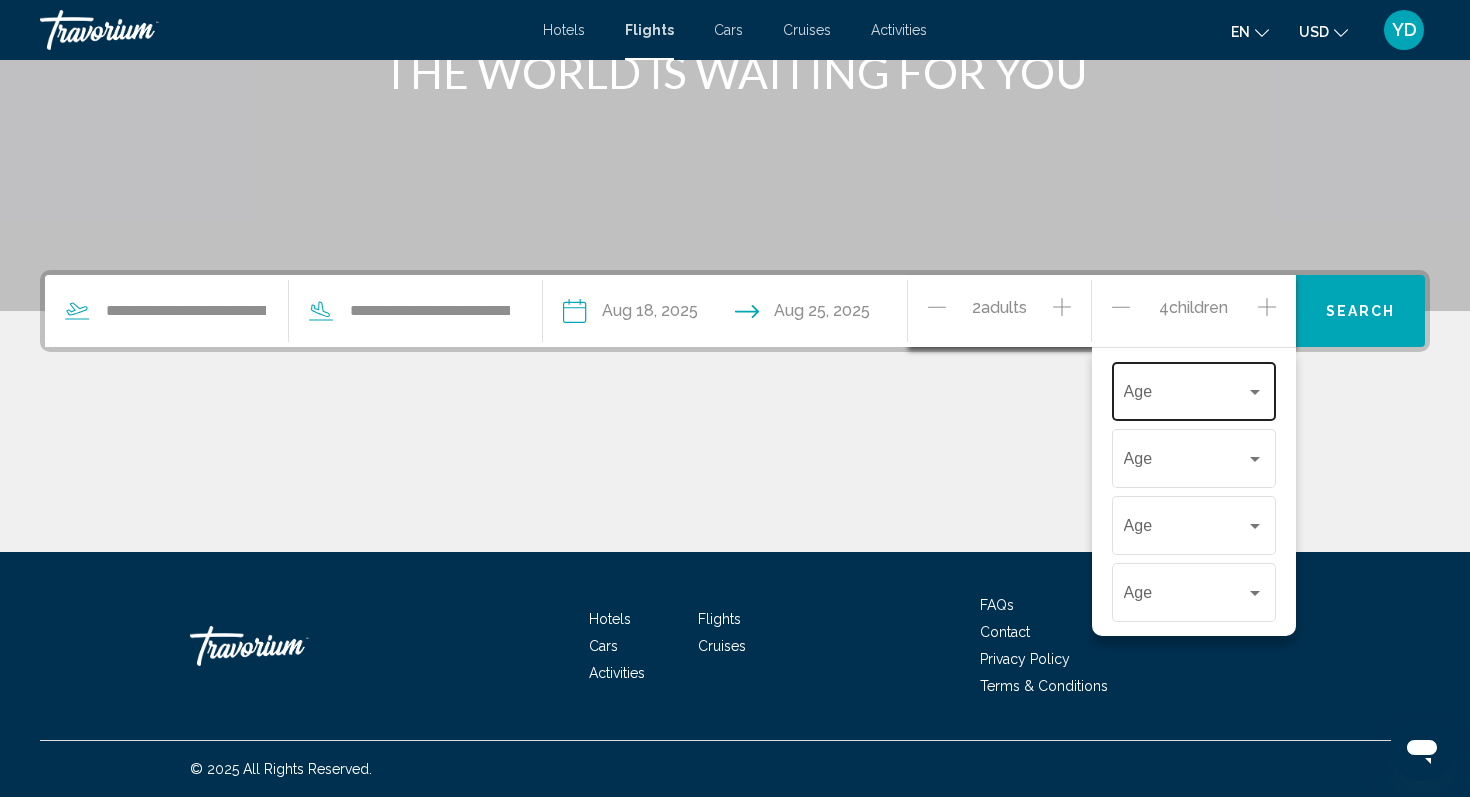 click at bounding box center [1194, 396] 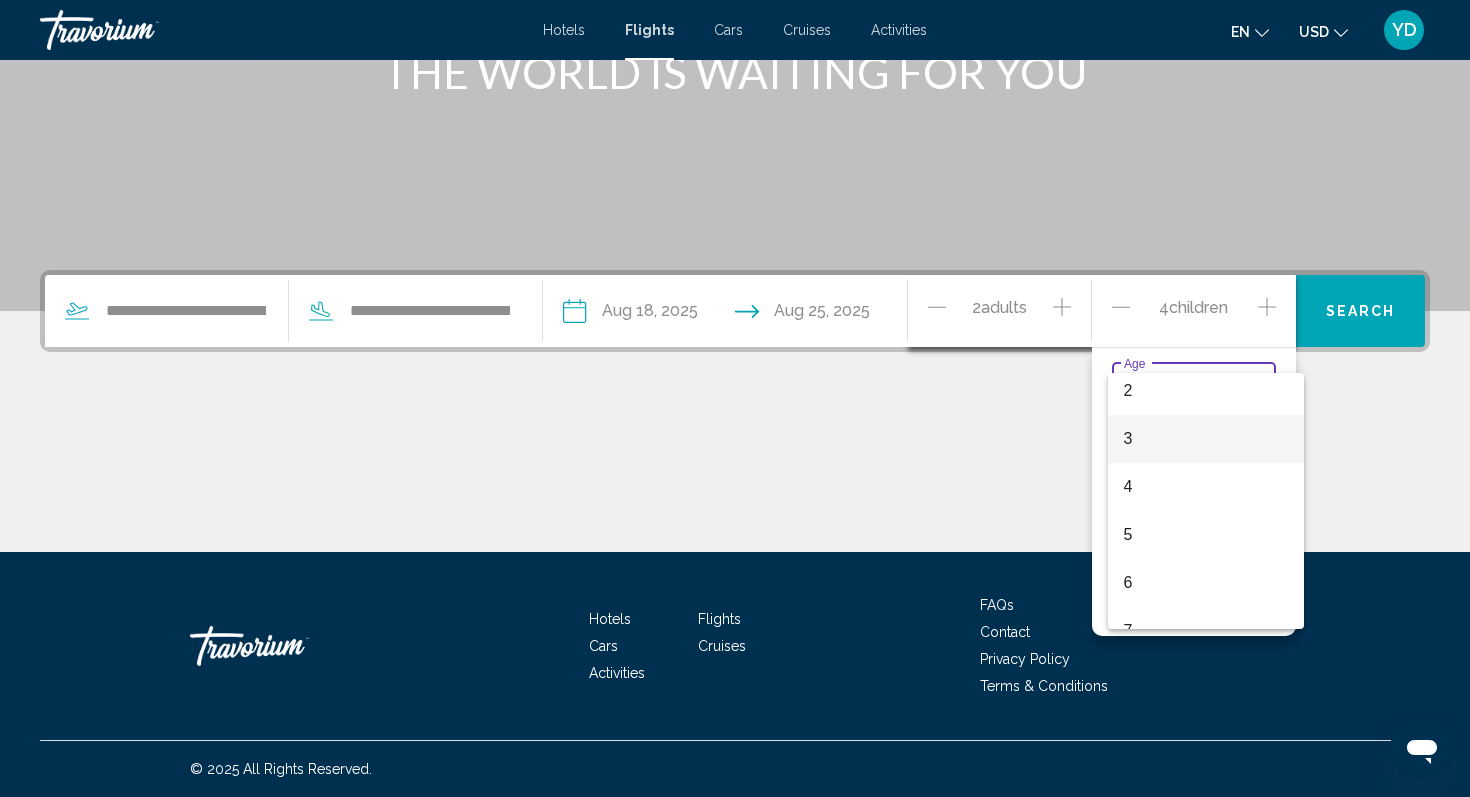 scroll, scrollTop: 101, scrollLeft: 0, axis: vertical 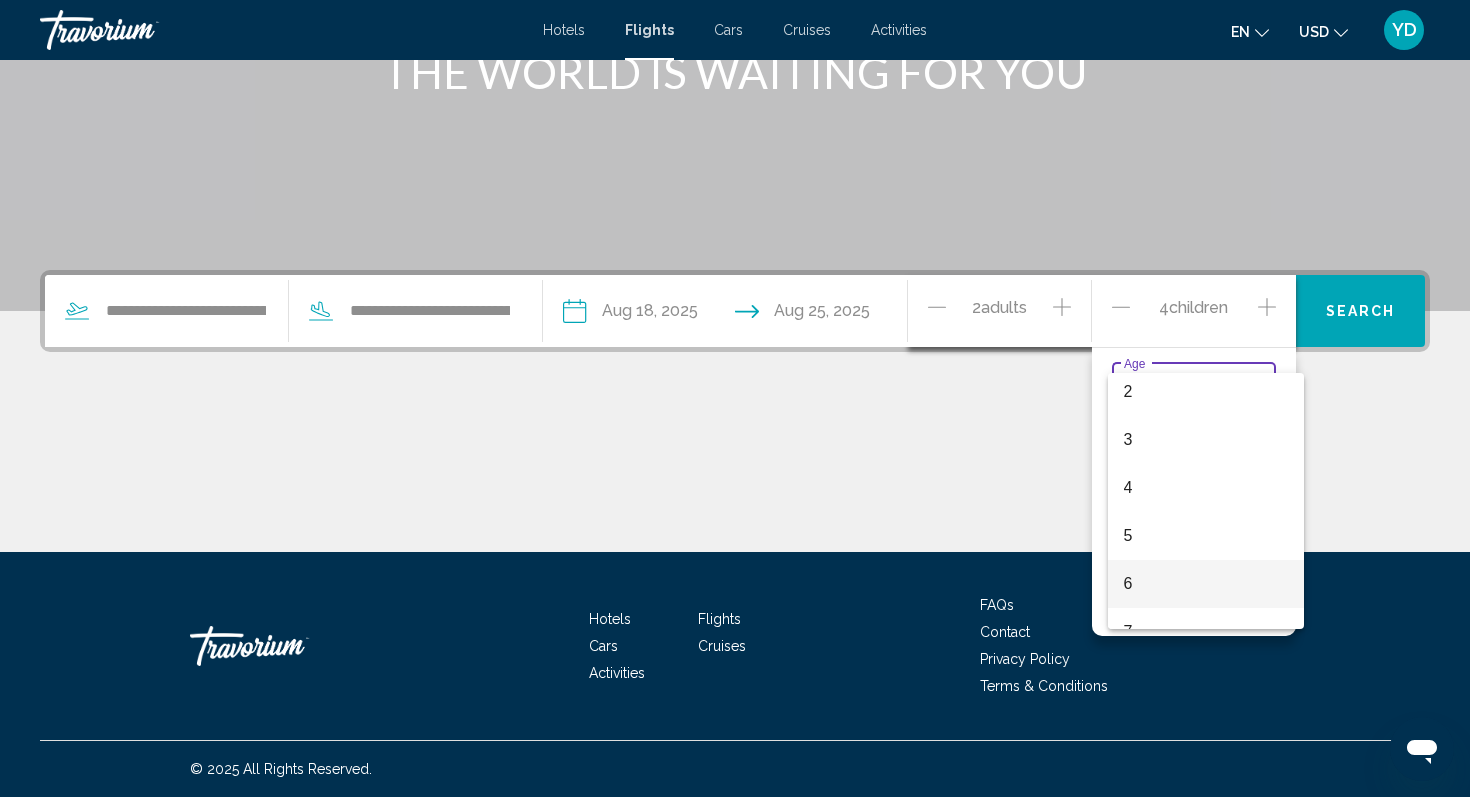 click on "6" at bounding box center [1206, 584] 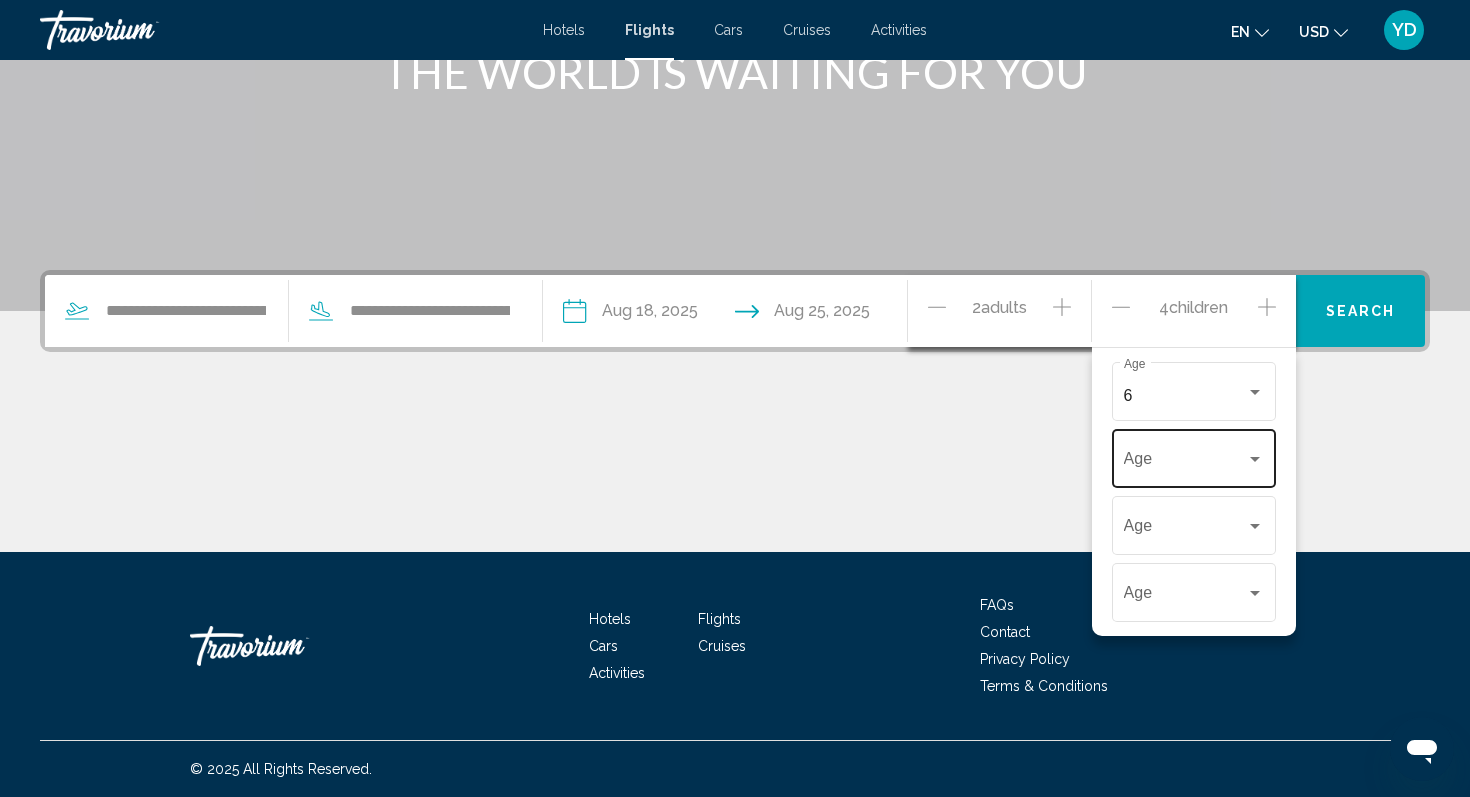 click on "Age" at bounding box center [1194, 456] 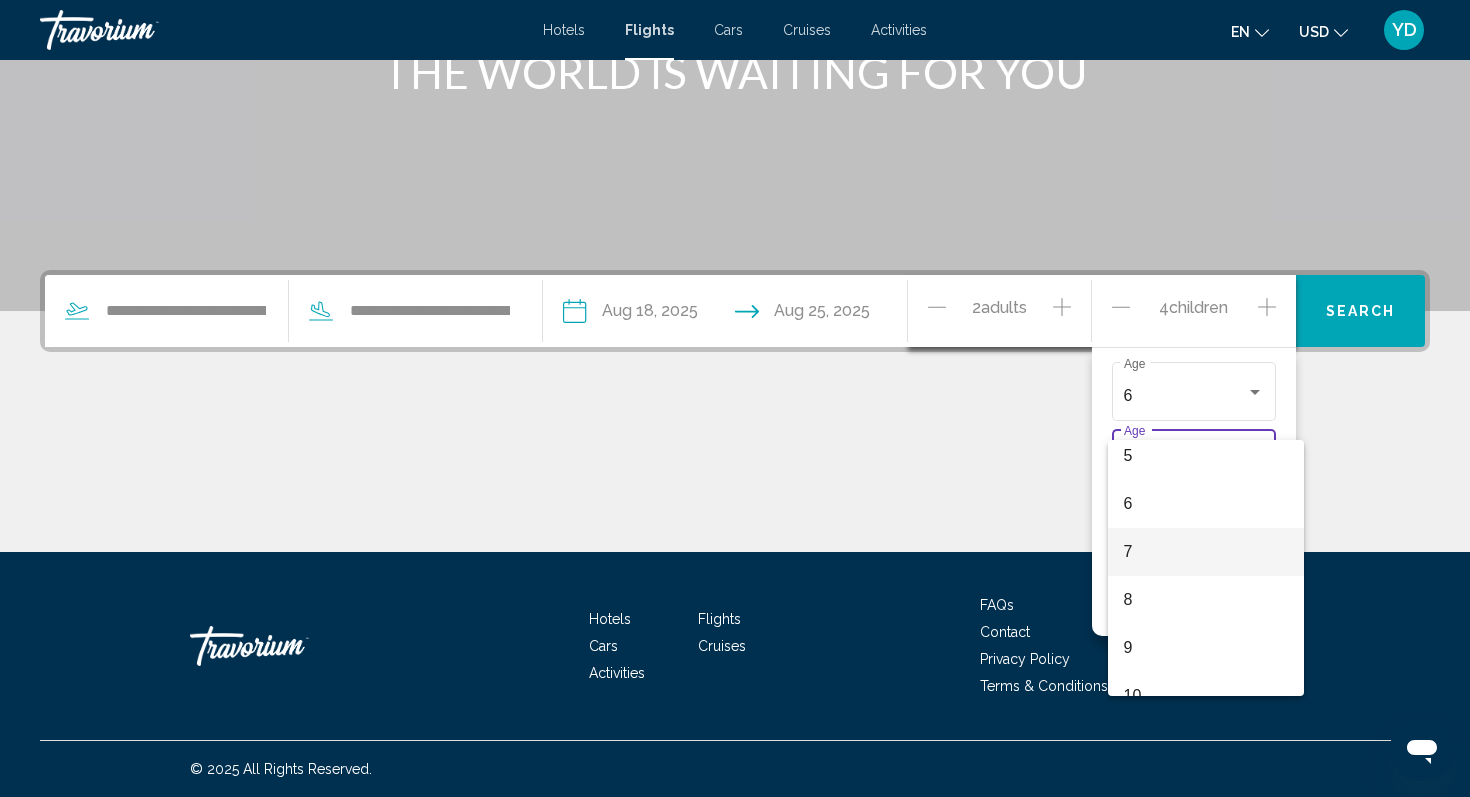 scroll, scrollTop: 282, scrollLeft: 0, axis: vertical 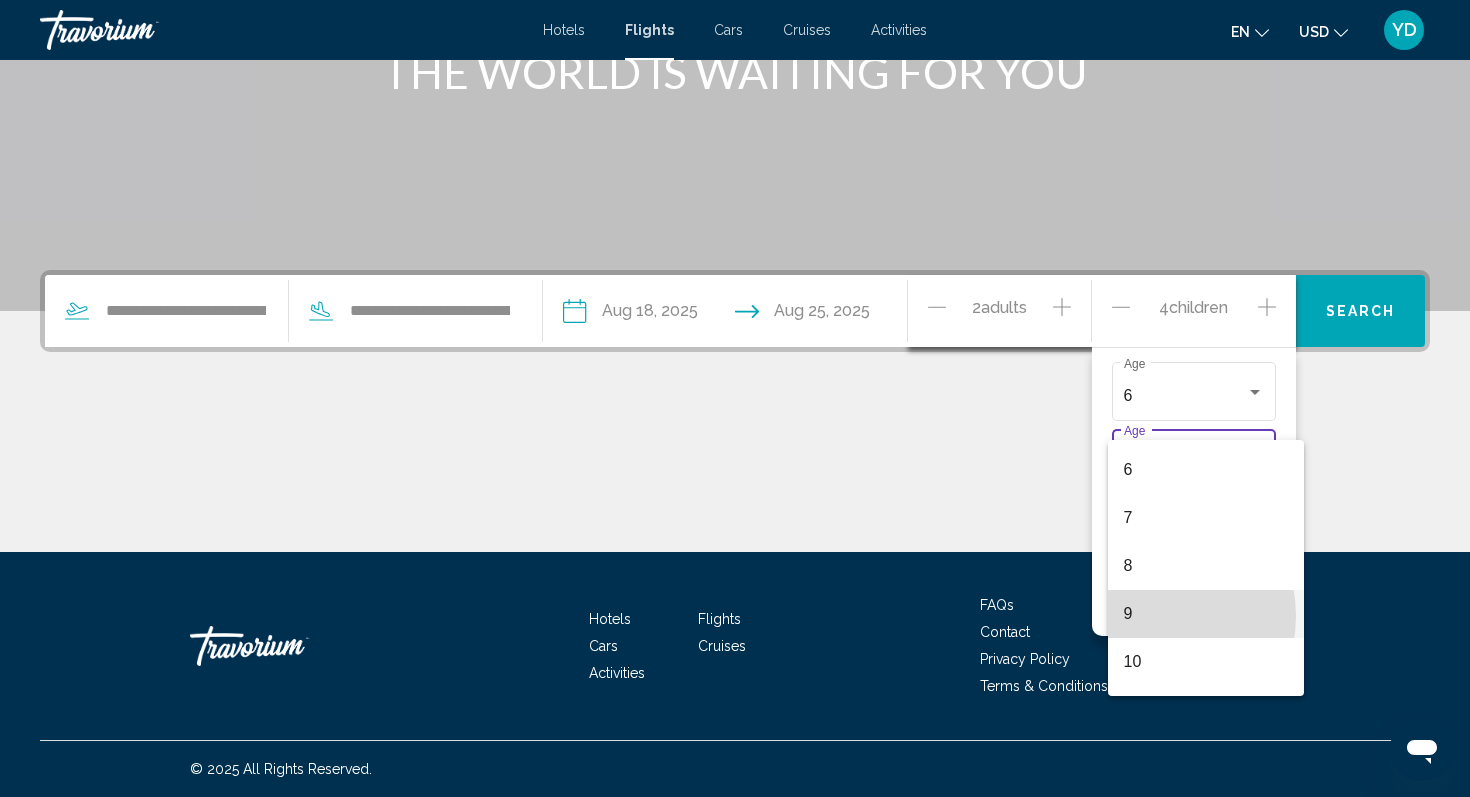 click on "9" at bounding box center [1206, 614] 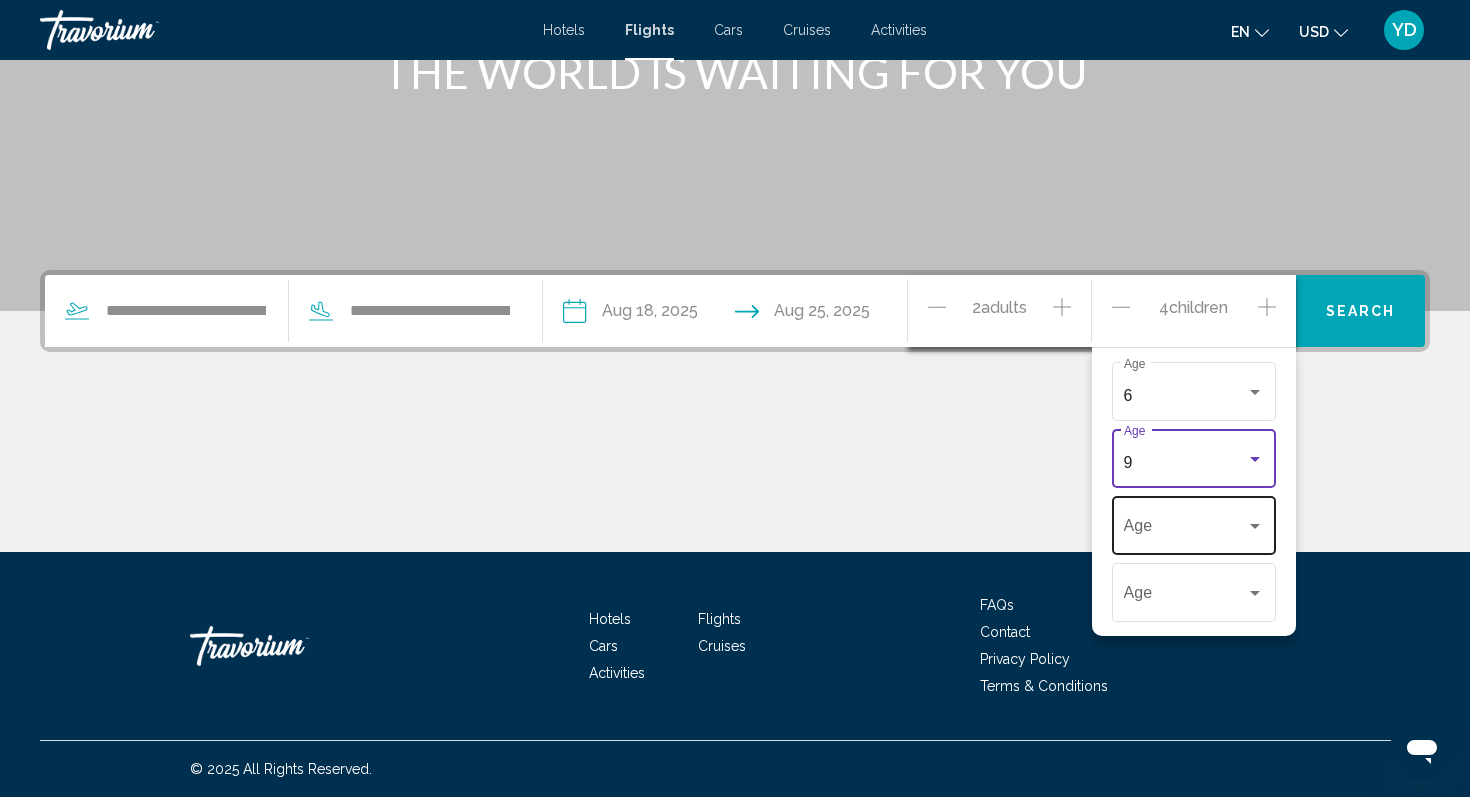 click at bounding box center [1185, 530] 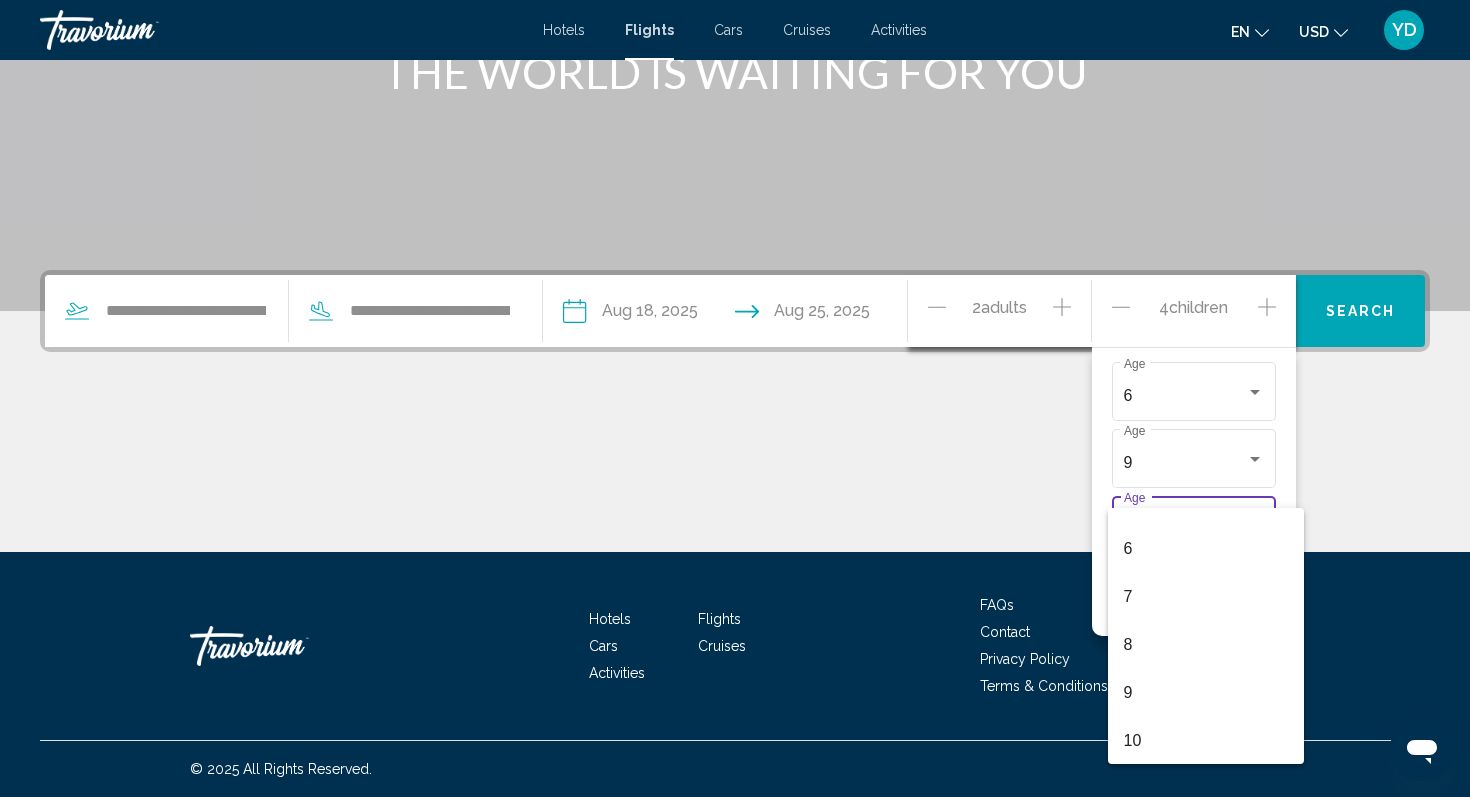 scroll, scrollTop: 380, scrollLeft: 0, axis: vertical 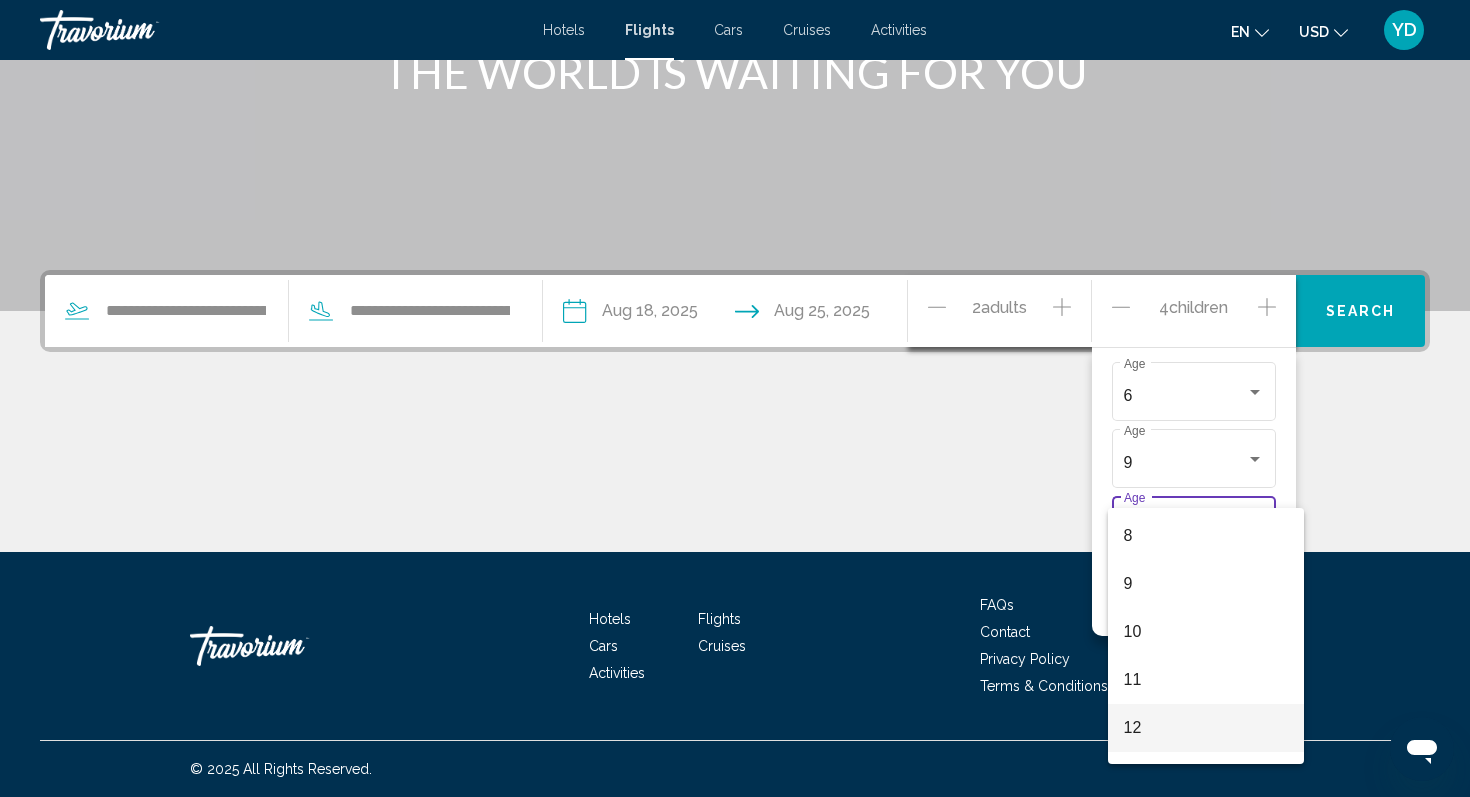 click on "12" at bounding box center (1206, 728) 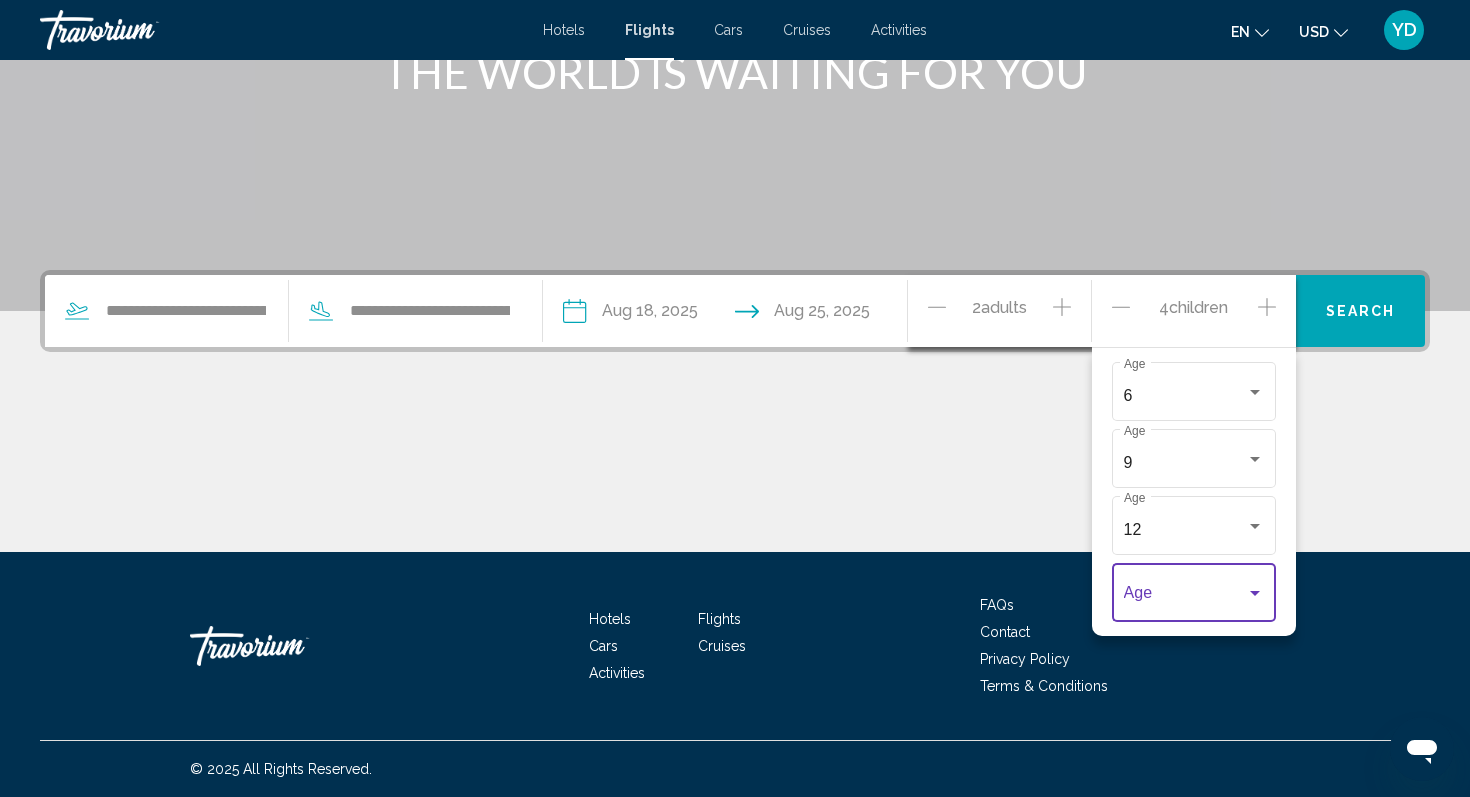 click at bounding box center [1185, 597] 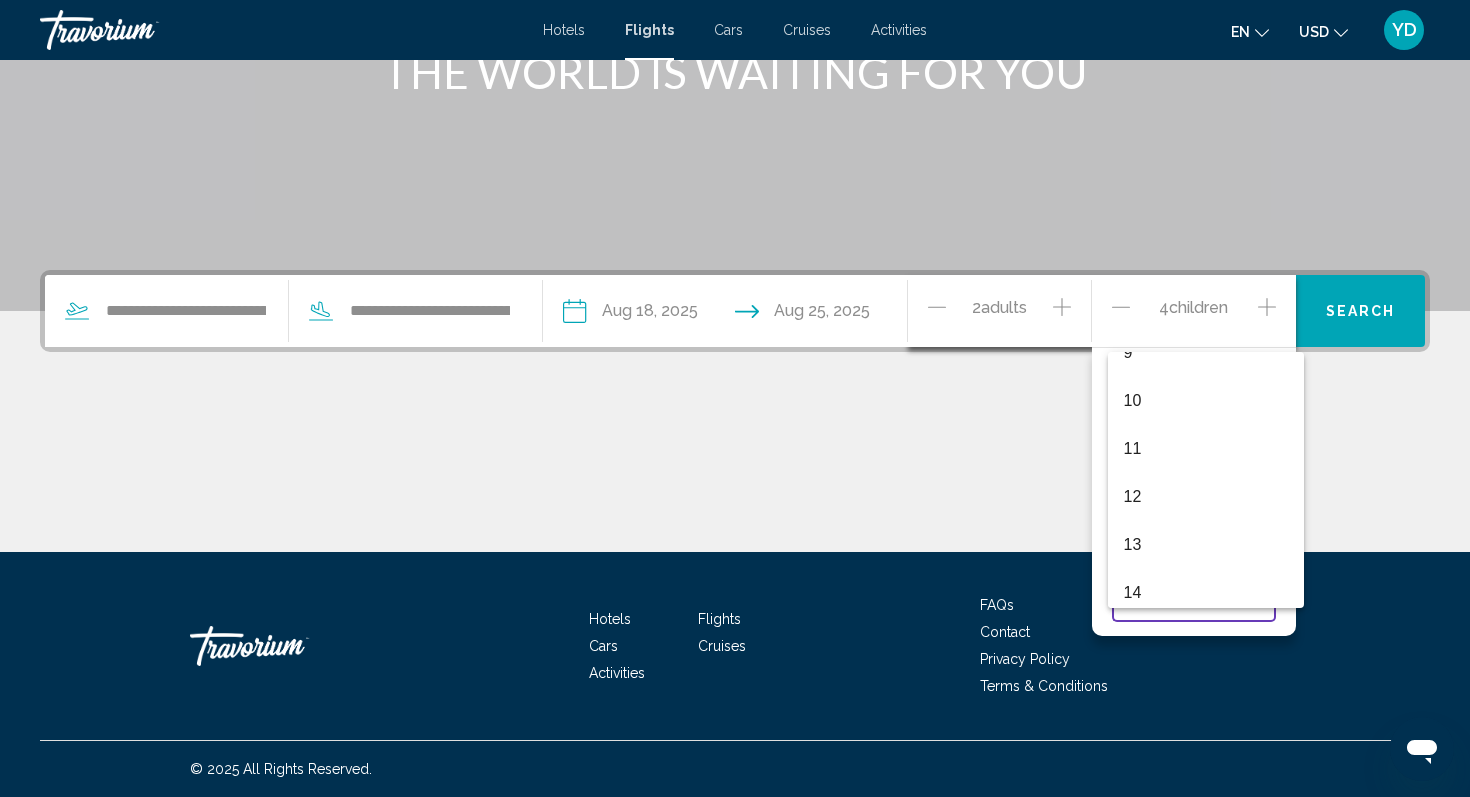 scroll, scrollTop: 489, scrollLeft: 0, axis: vertical 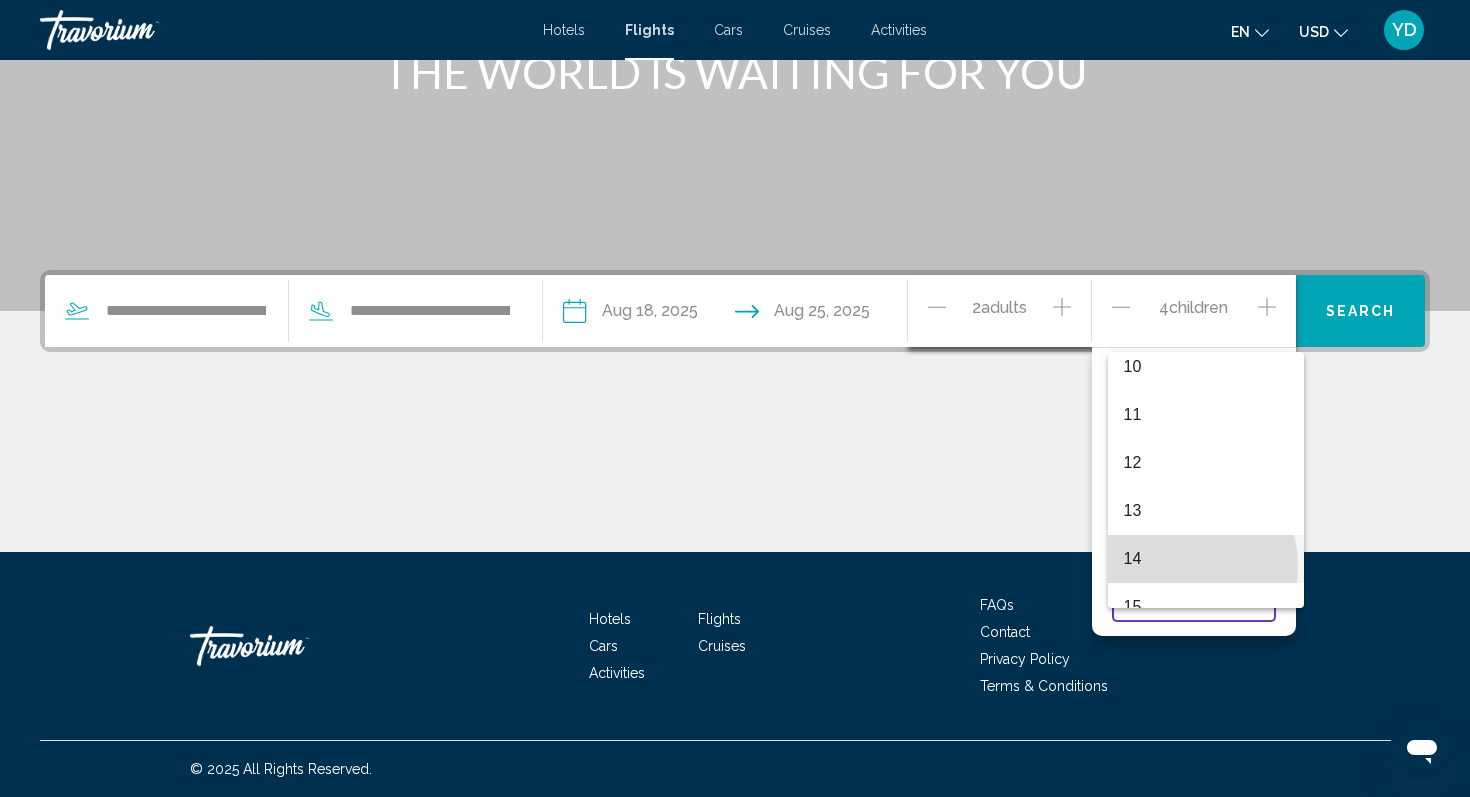 click on "14" at bounding box center [1206, 559] 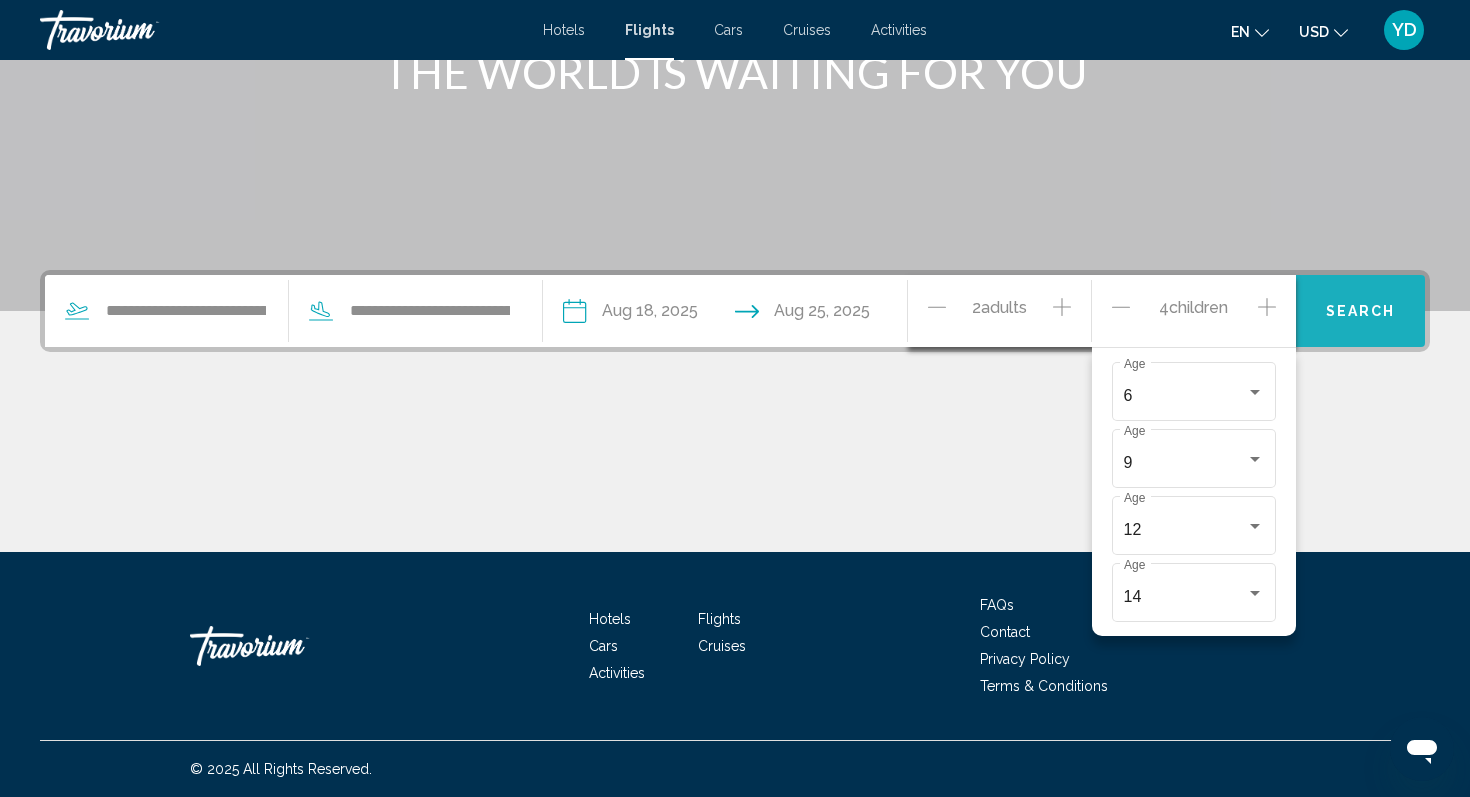 click on "Search" at bounding box center [1361, 312] 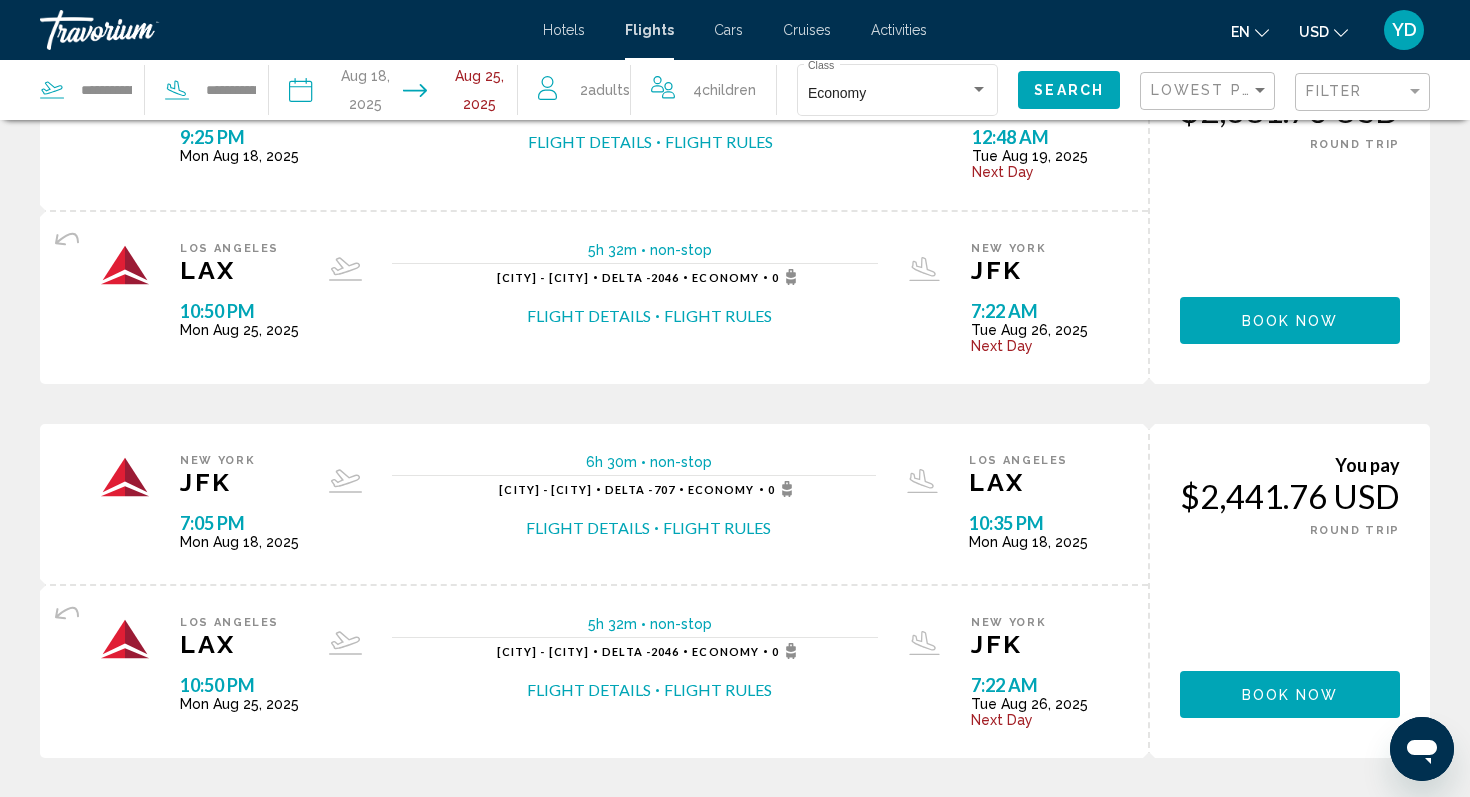 scroll, scrollTop: 0, scrollLeft: 0, axis: both 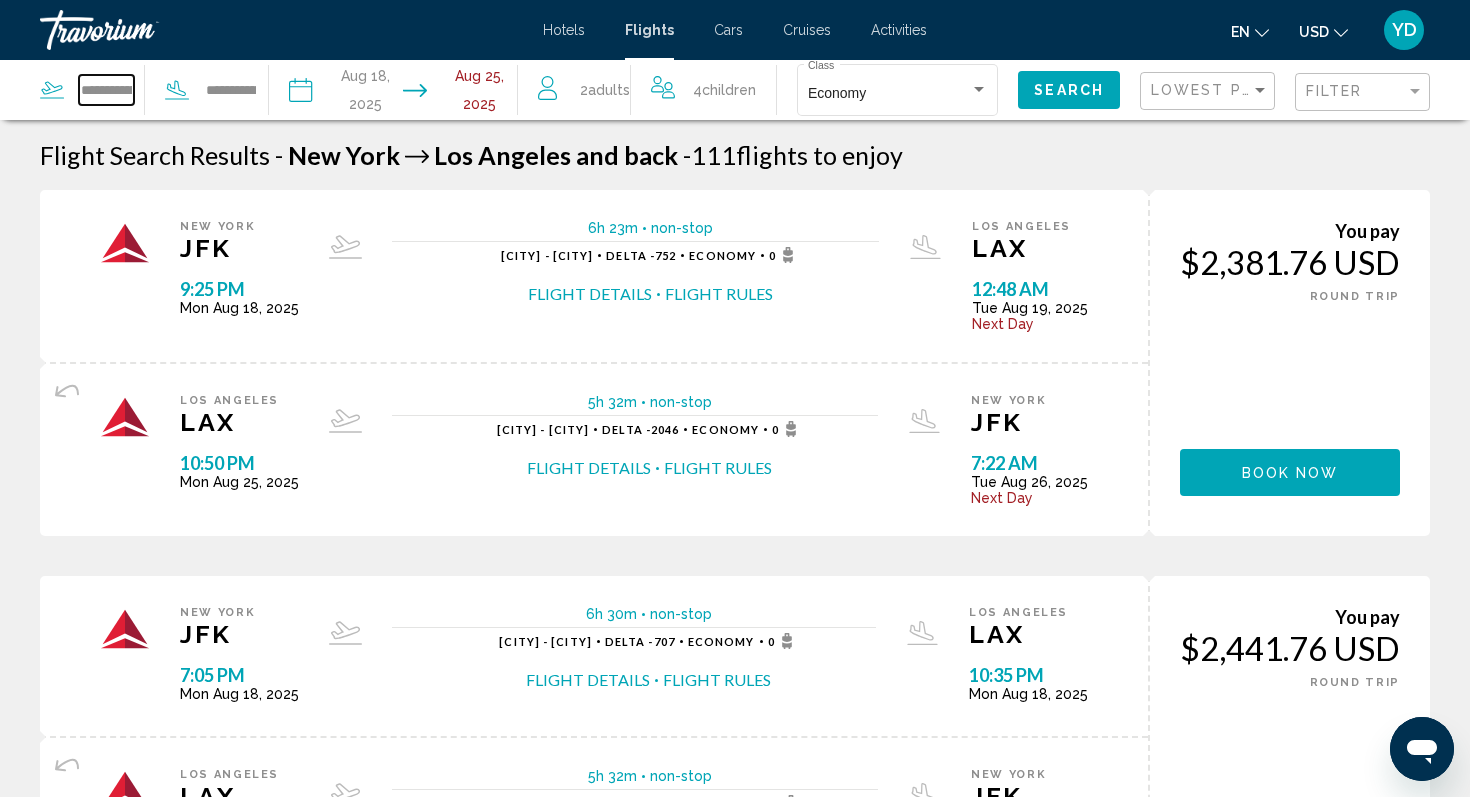 click on "**********" at bounding box center (106, 90) 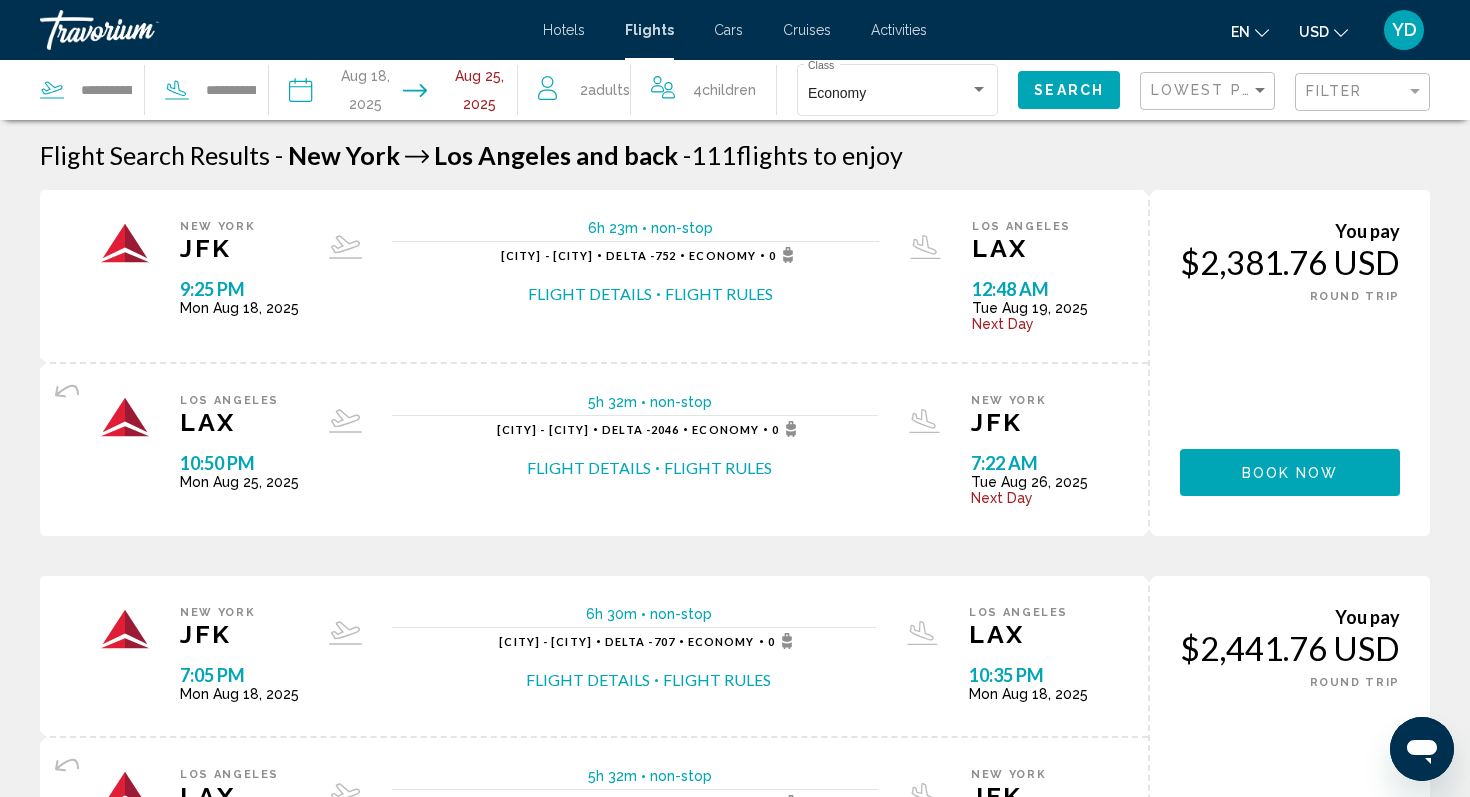 click on "**********" 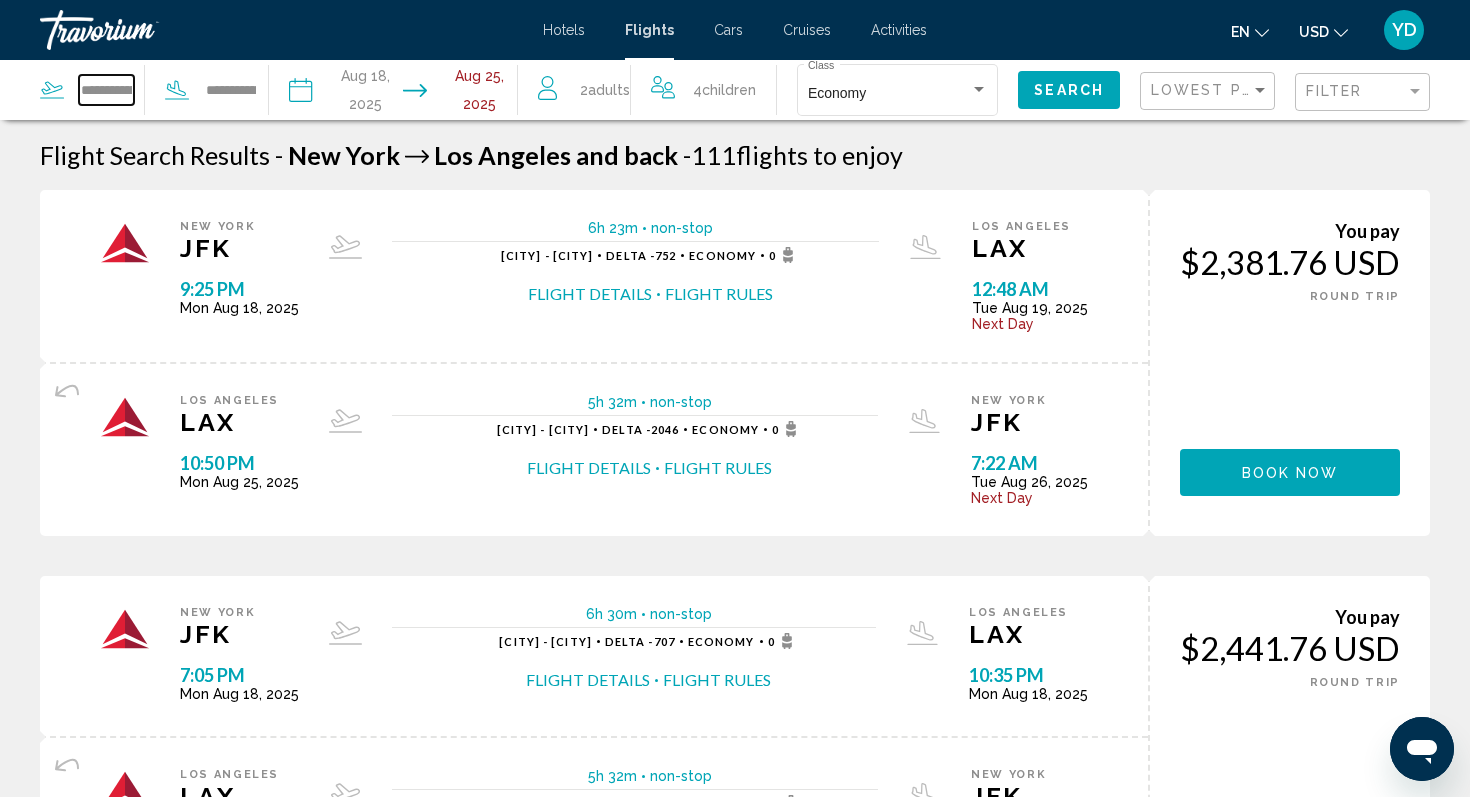 click on "**********" at bounding box center [106, 90] 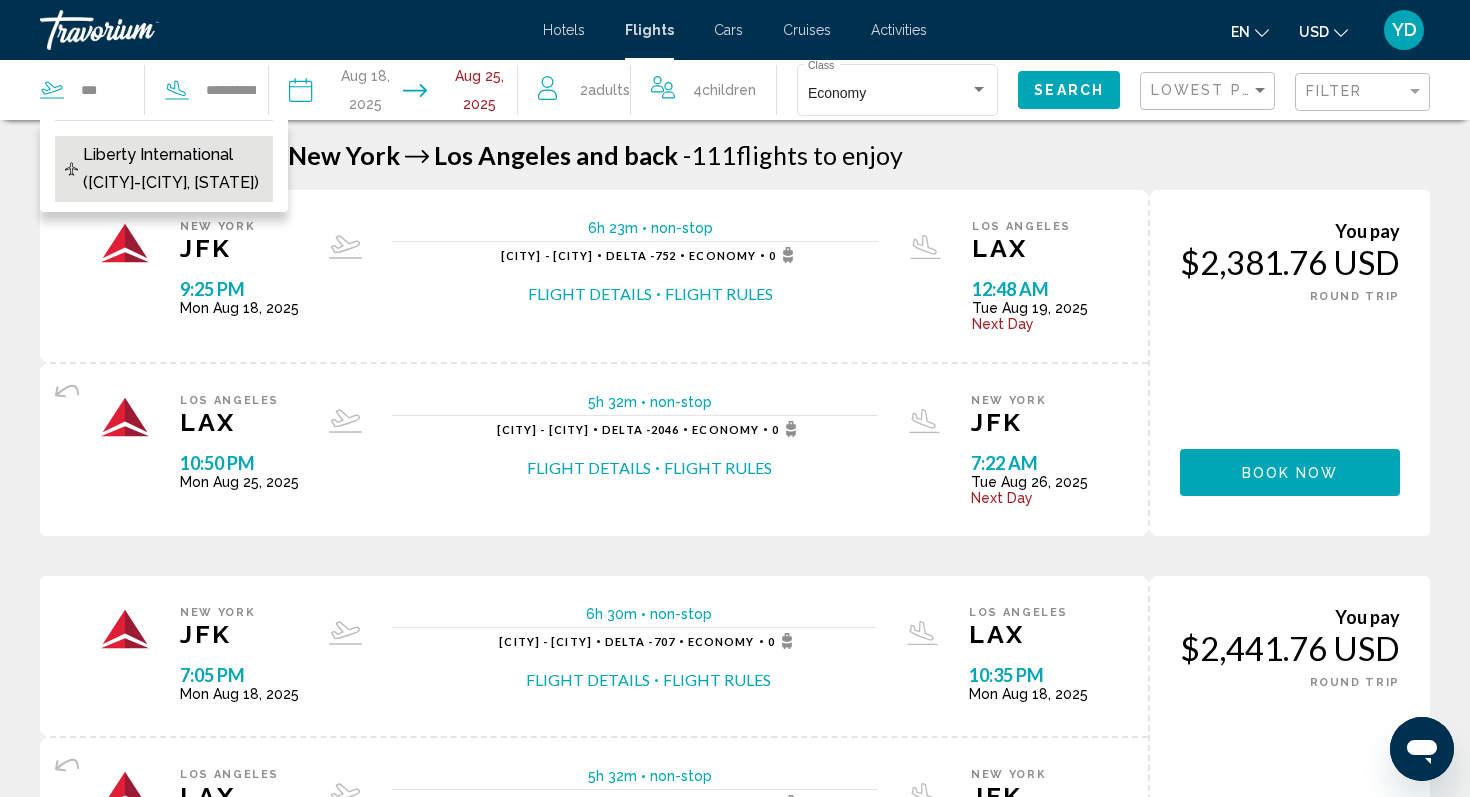 click on "Liberty International ([CITY]-[CITY], [STATE])" at bounding box center [173, 169] 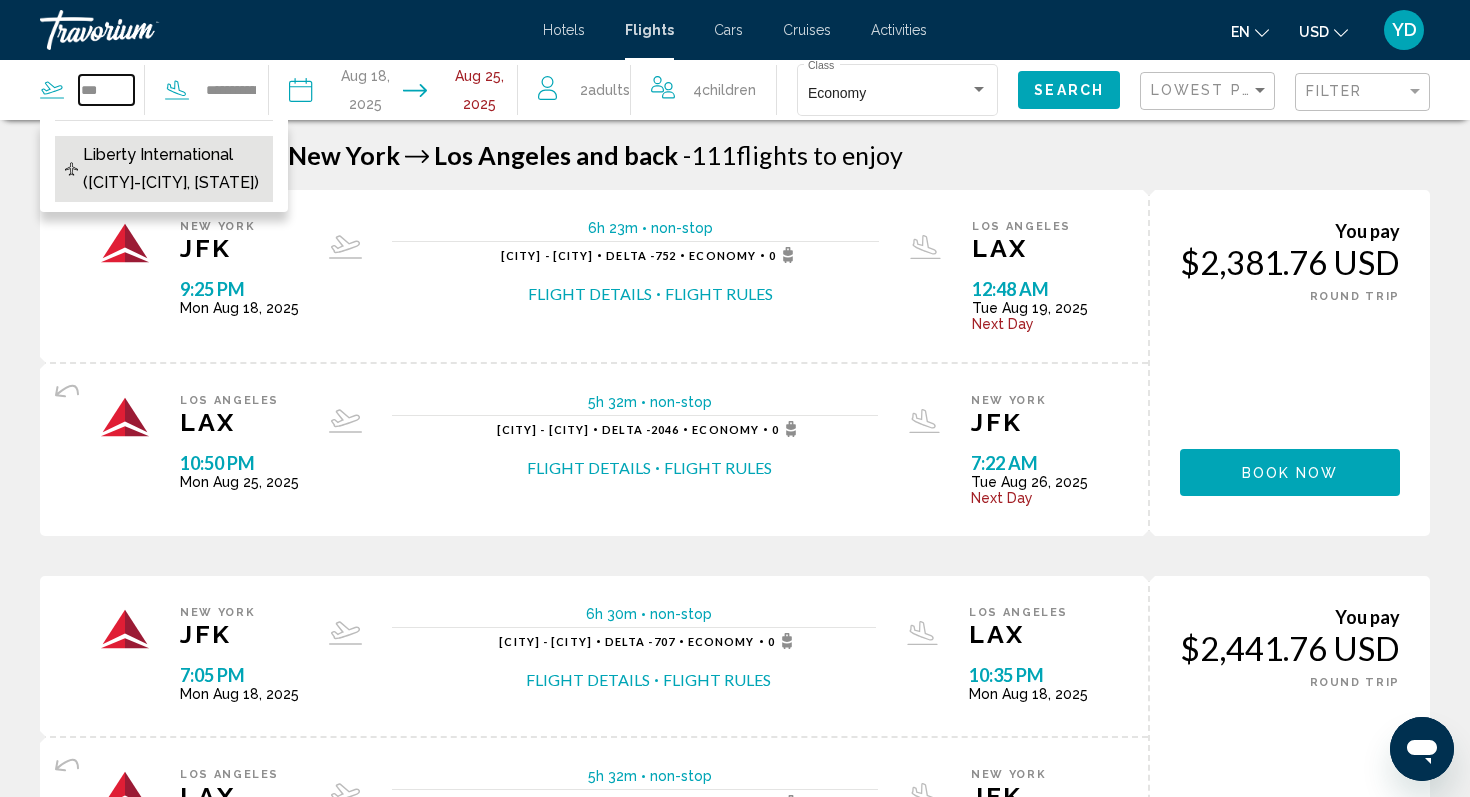 type on "**********" 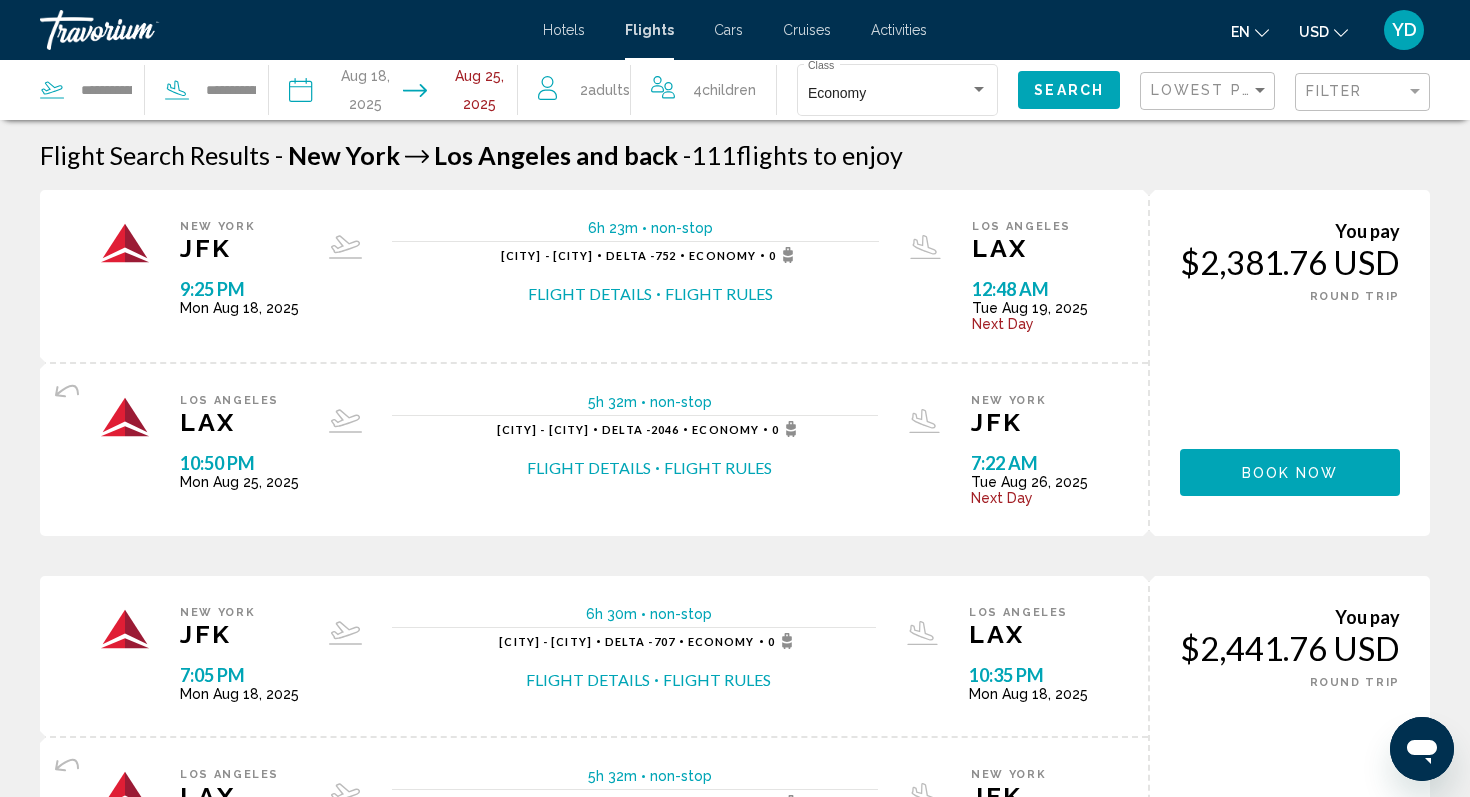 click on "Search" 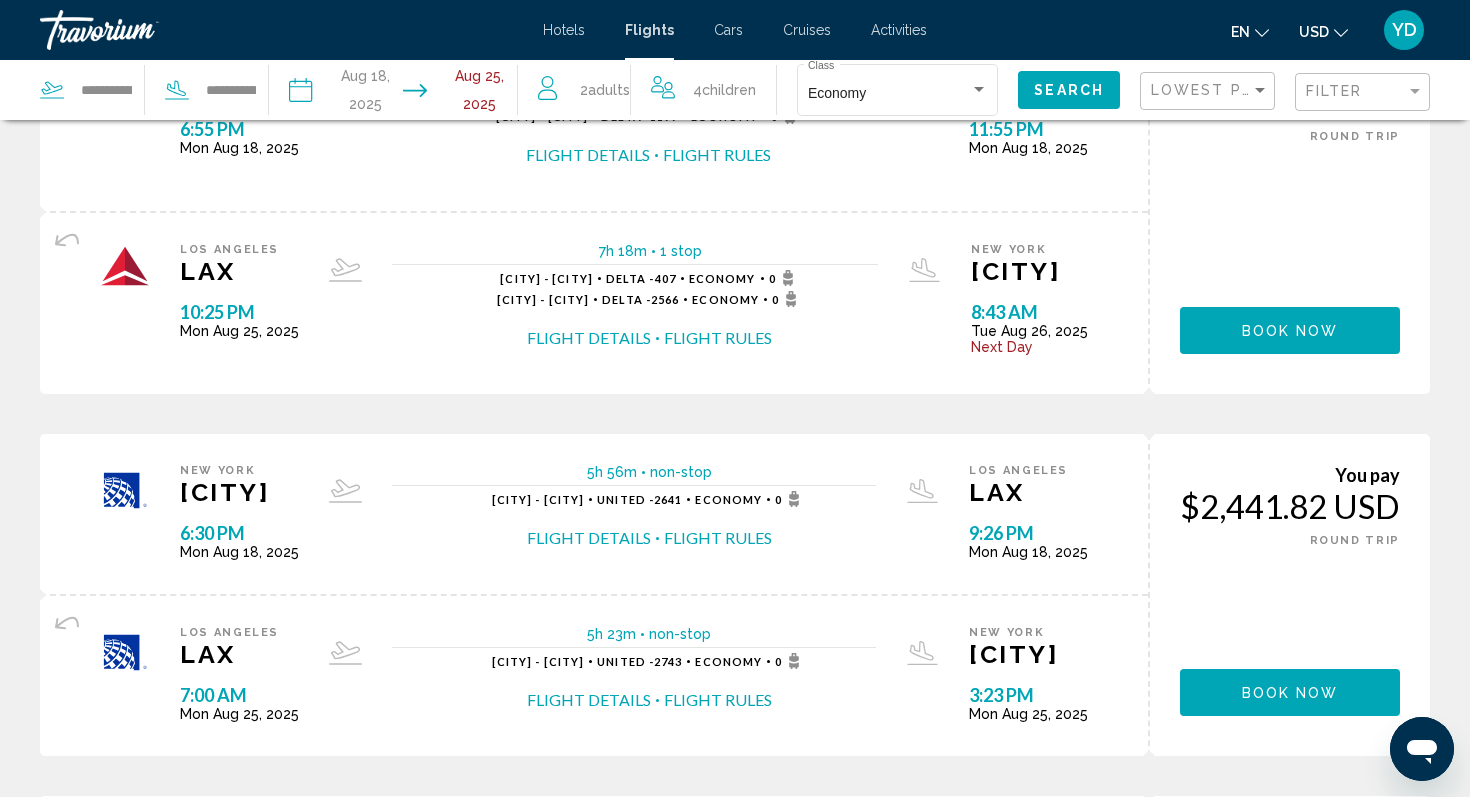scroll, scrollTop: 0, scrollLeft: 0, axis: both 